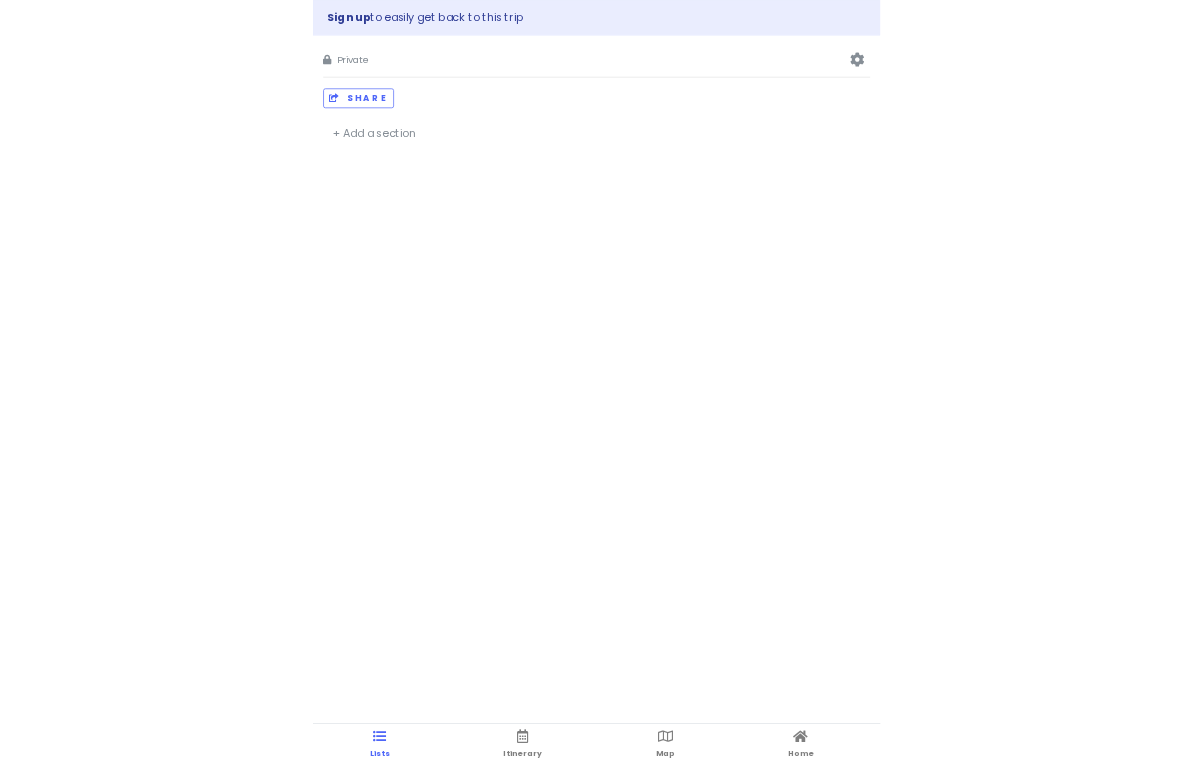 scroll, scrollTop: 0, scrollLeft: 0, axis: both 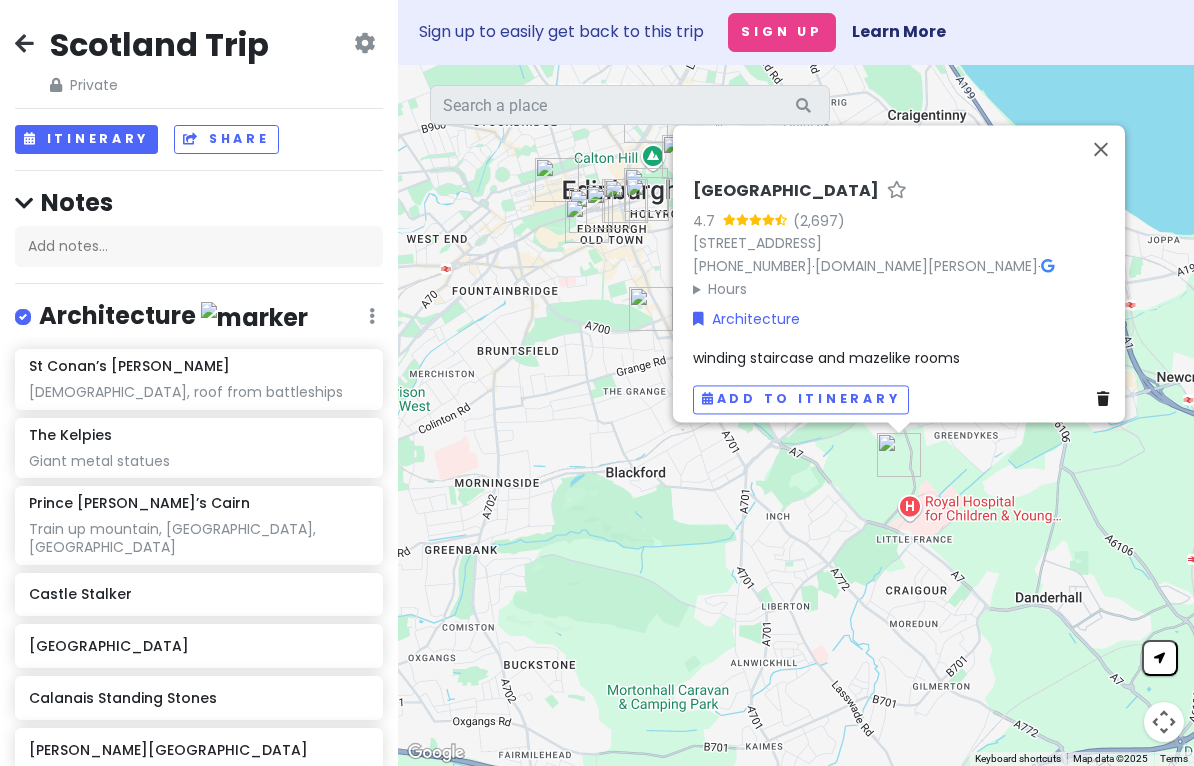 click at bounding box center [1101, 149] 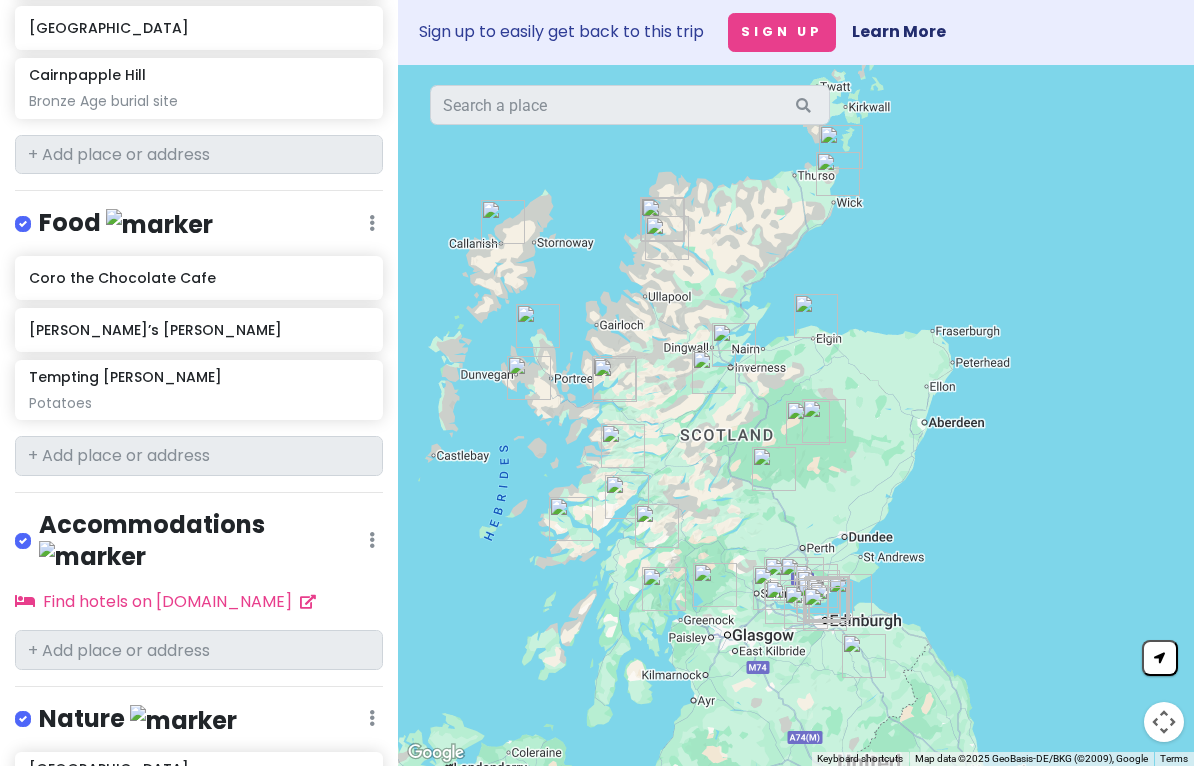 scroll, scrollTop: 1453, scrollLeft: 0, axis: vertical 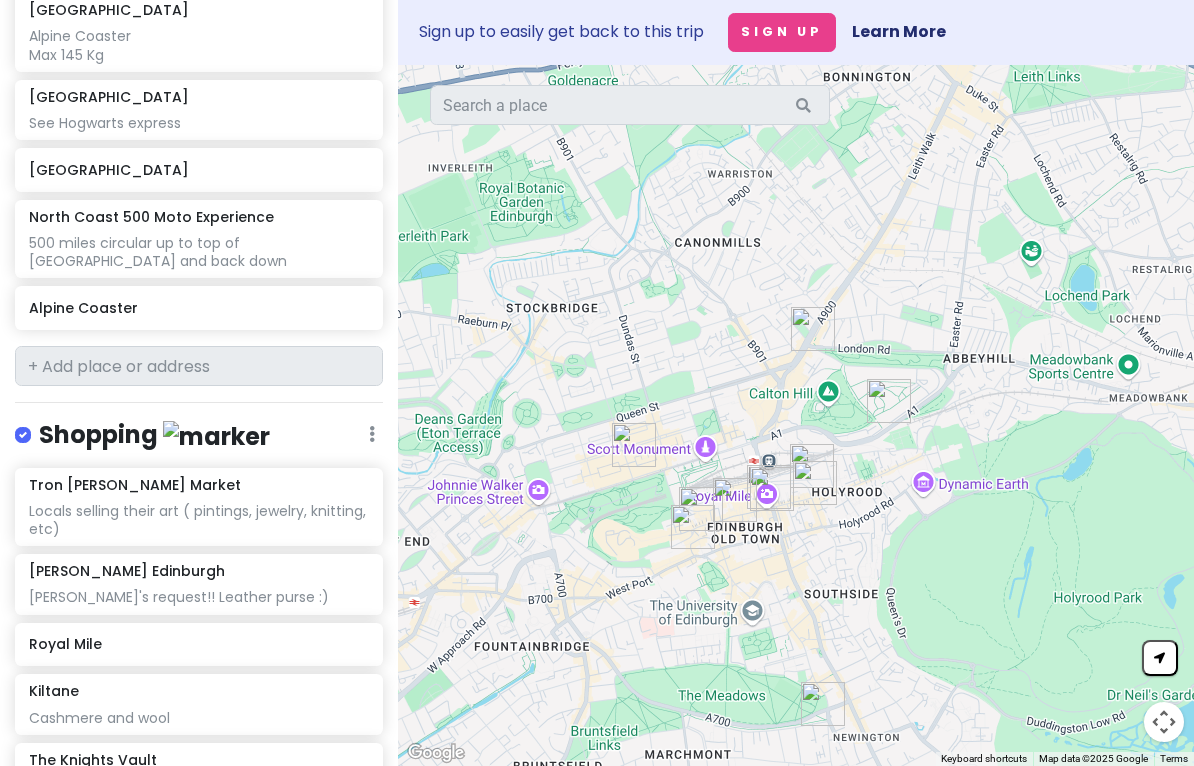 click at bounding box center [372, -3064] 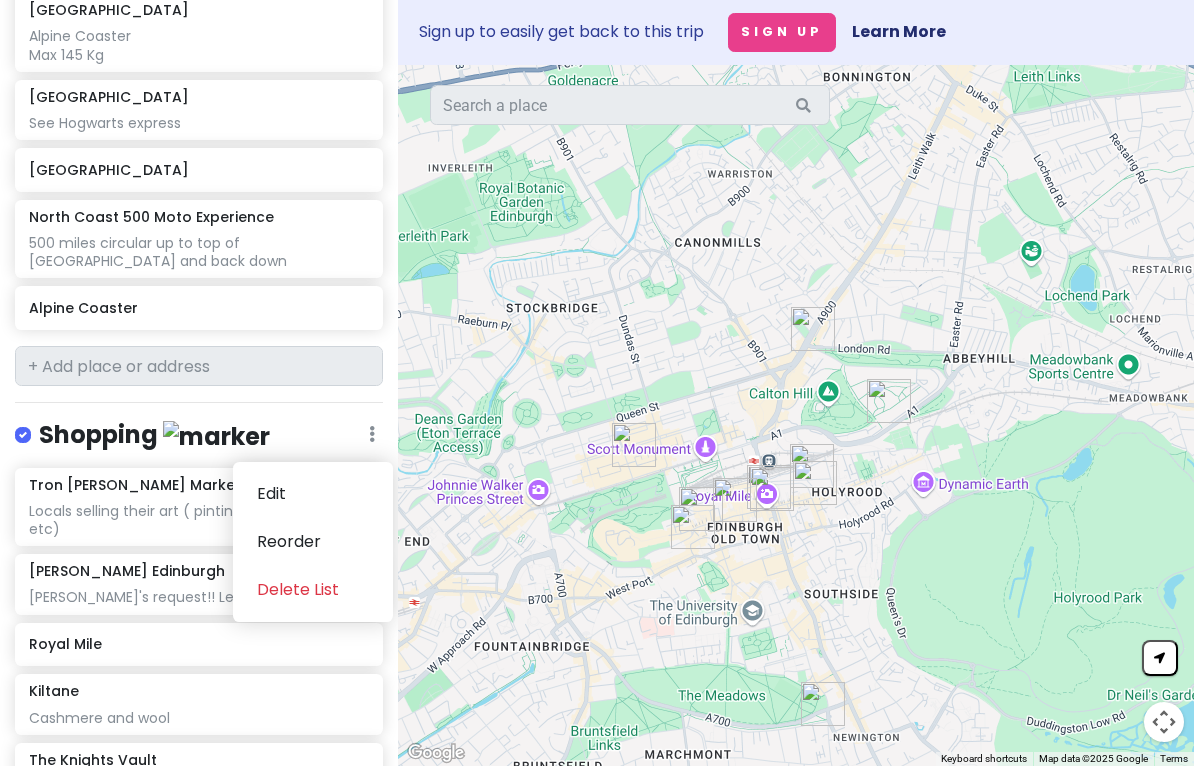 click on "Edit" at bounding box center (313, 494) 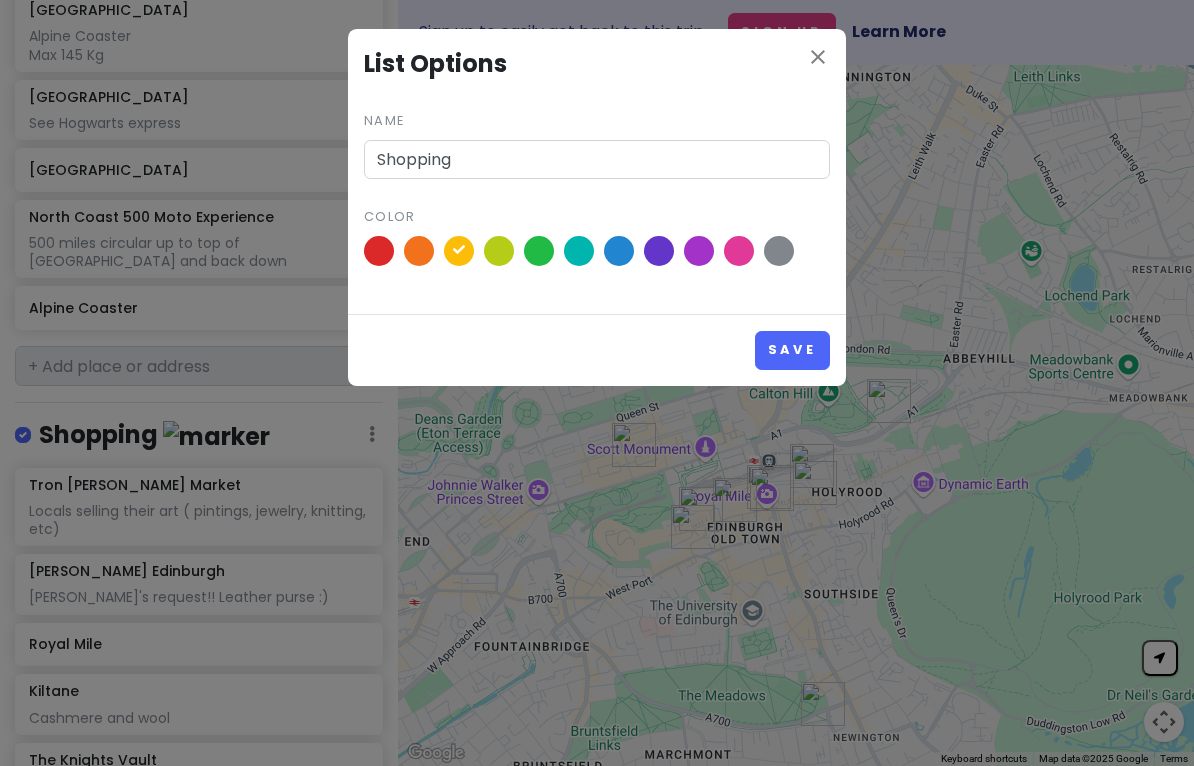 click at bounding box center [739, 251] 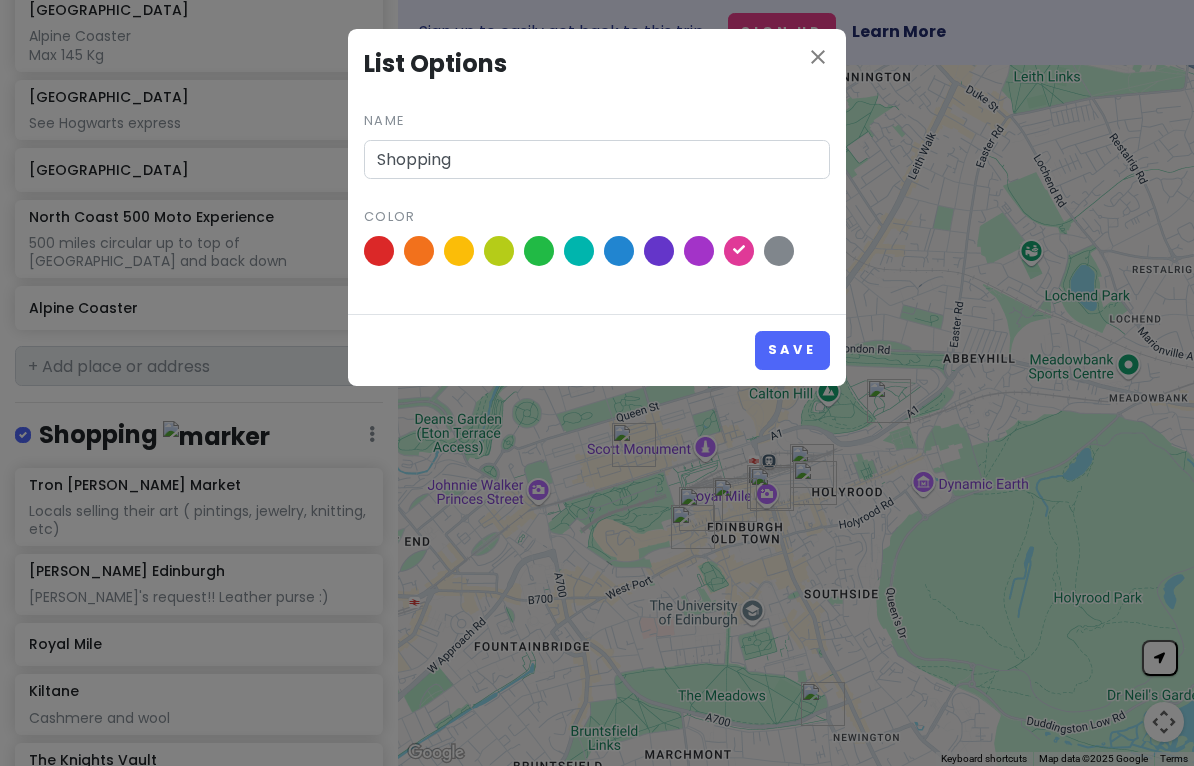 click on "Save" at bounding box center [792, 350] 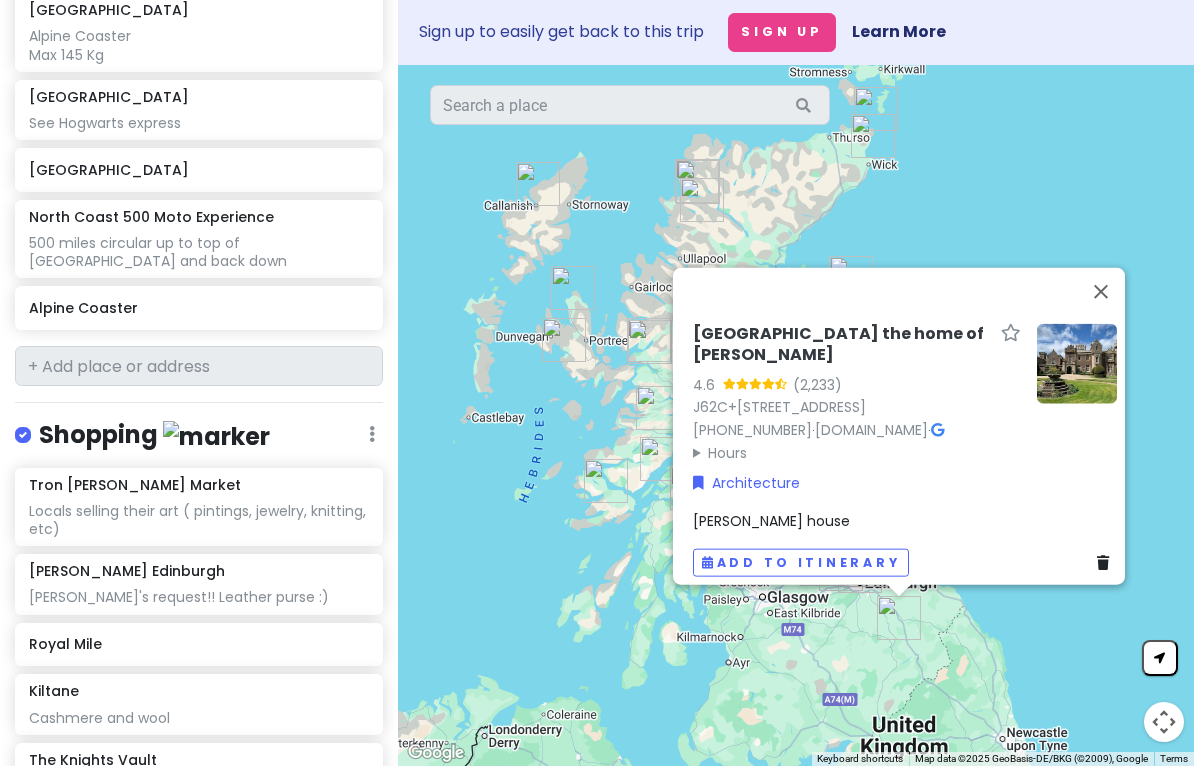 click at bounding box center (1101, 291) 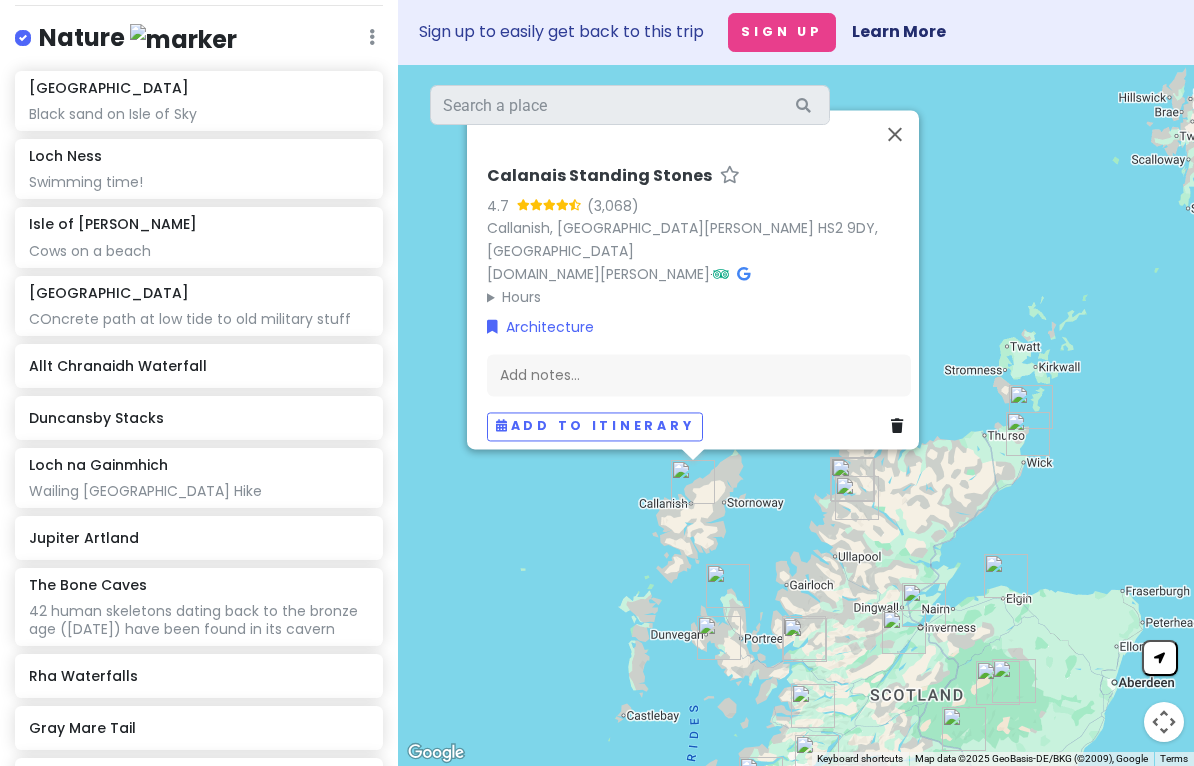 scroll, scrollTop: 2134, scrollLeft: 0, axis: vertical 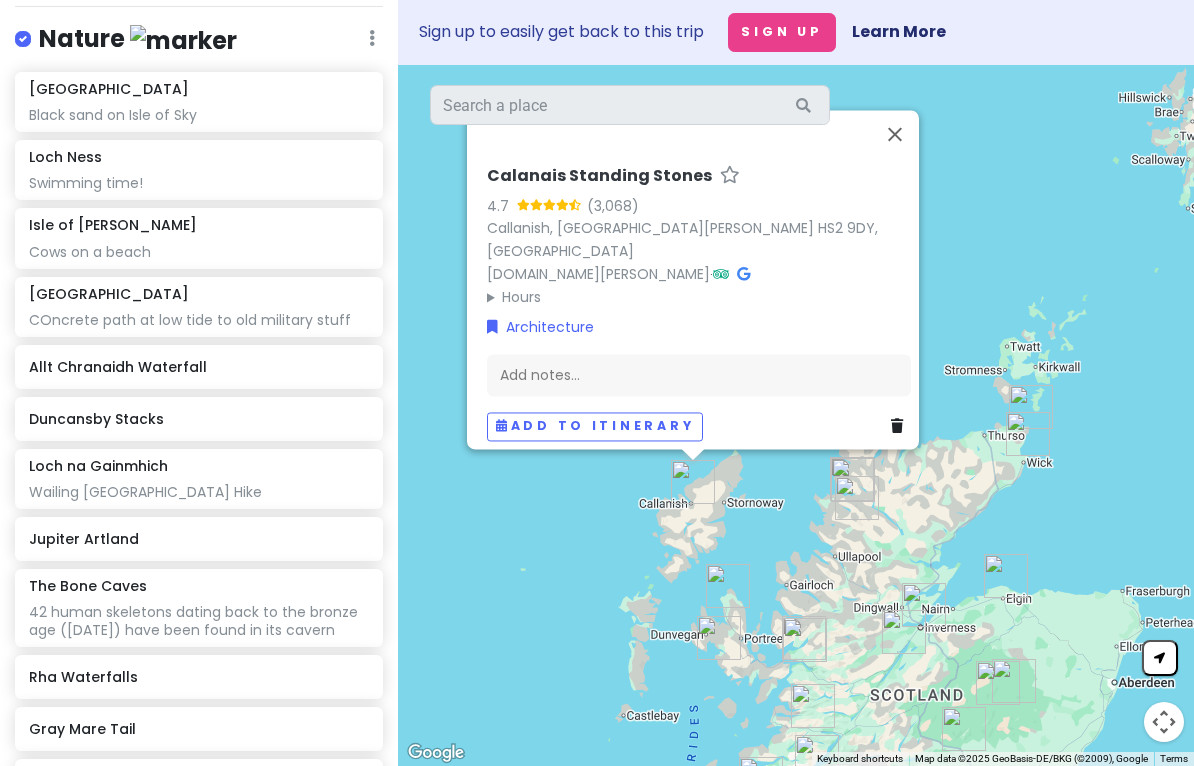 click at bounding box center (897, 426) 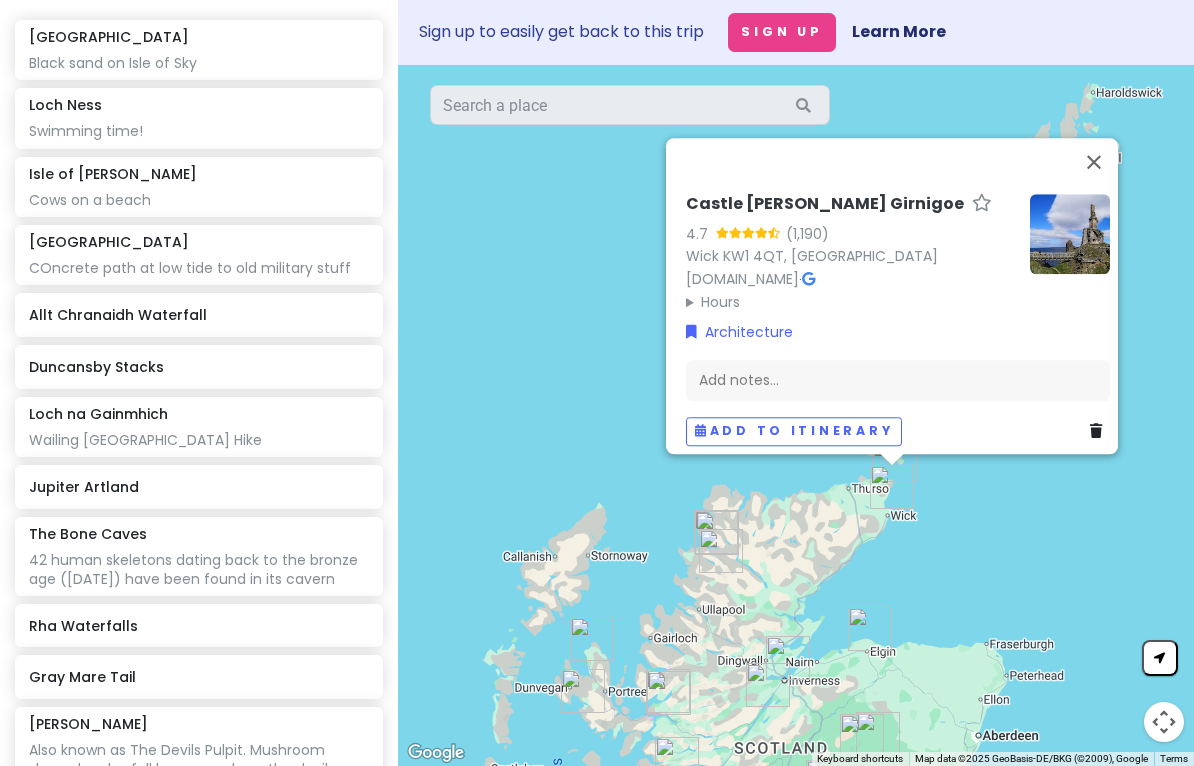 click at bounding box center (1094, 162) 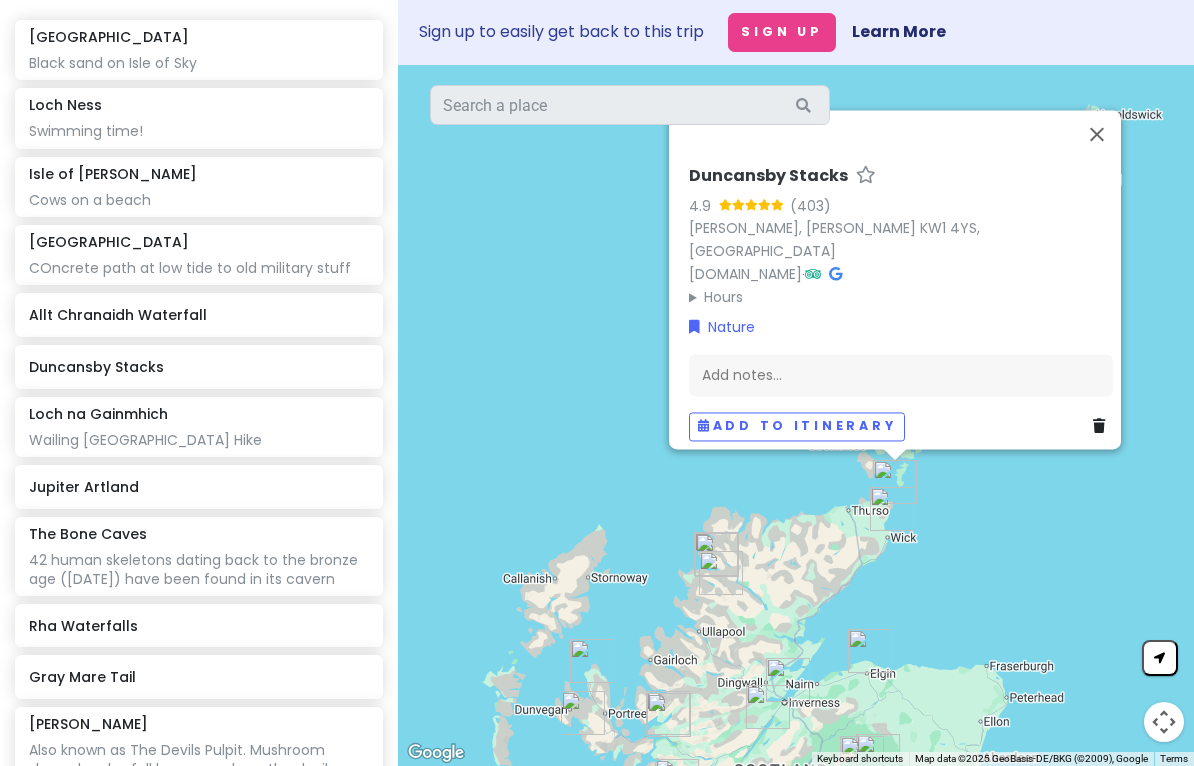 click at bounding box center [1097, 134] 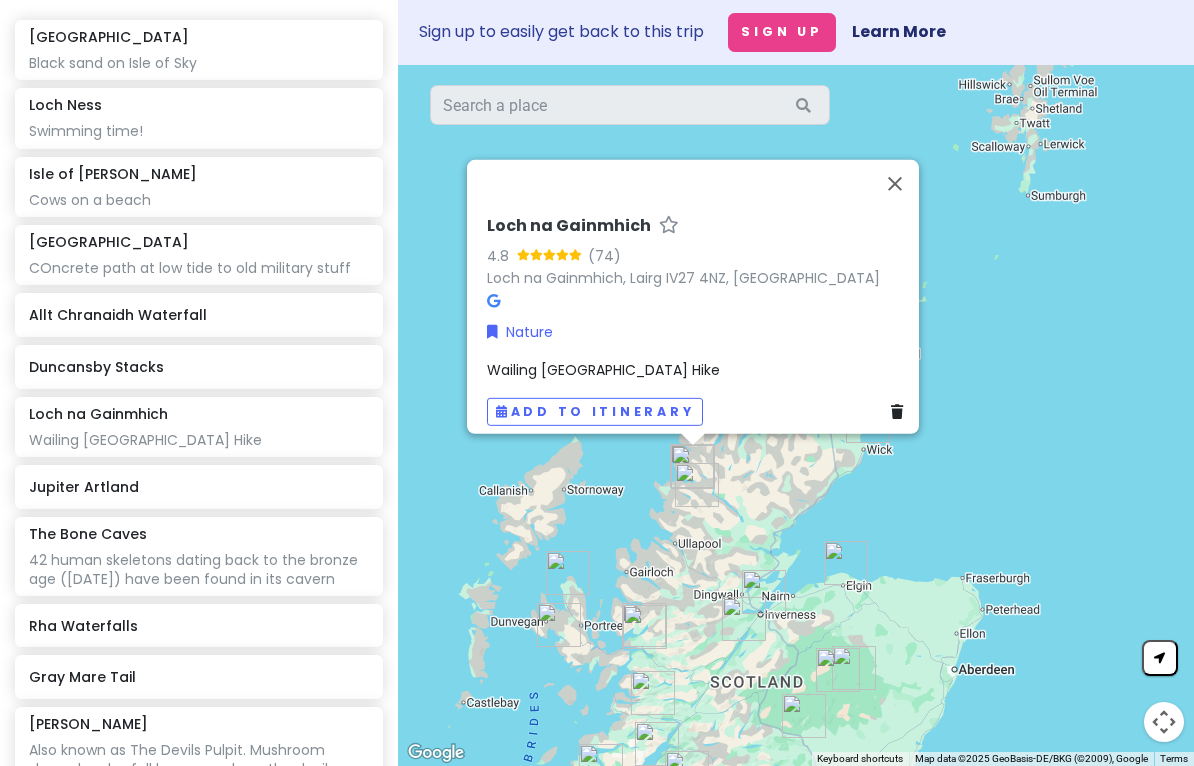 click at bounding box center (895, 183) 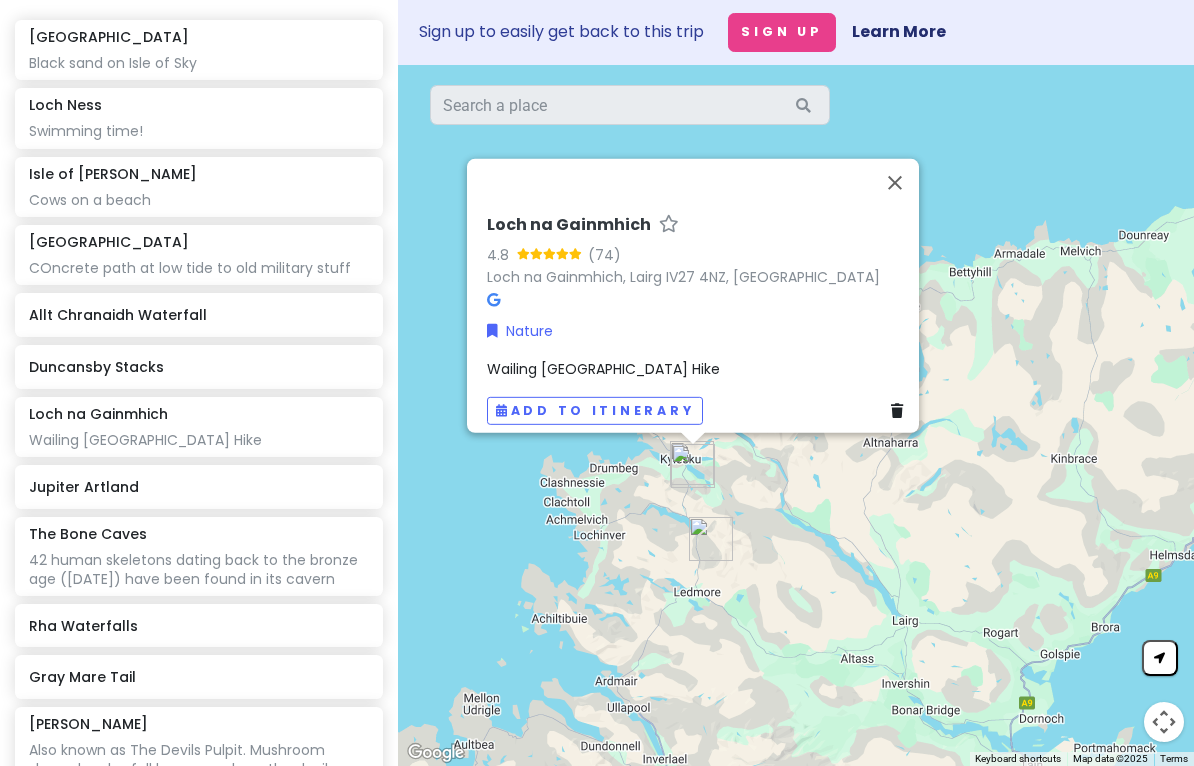 click at bounding box center (895, 182) 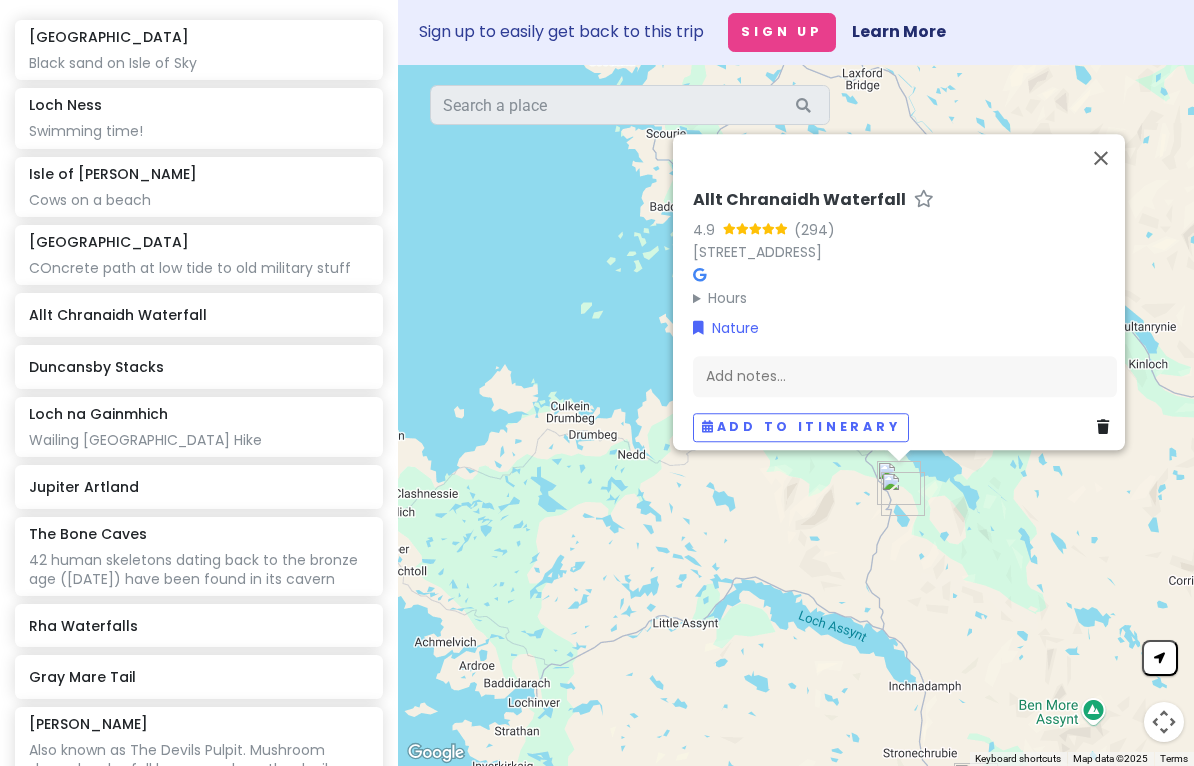 click at bounding box center [1101, 158] 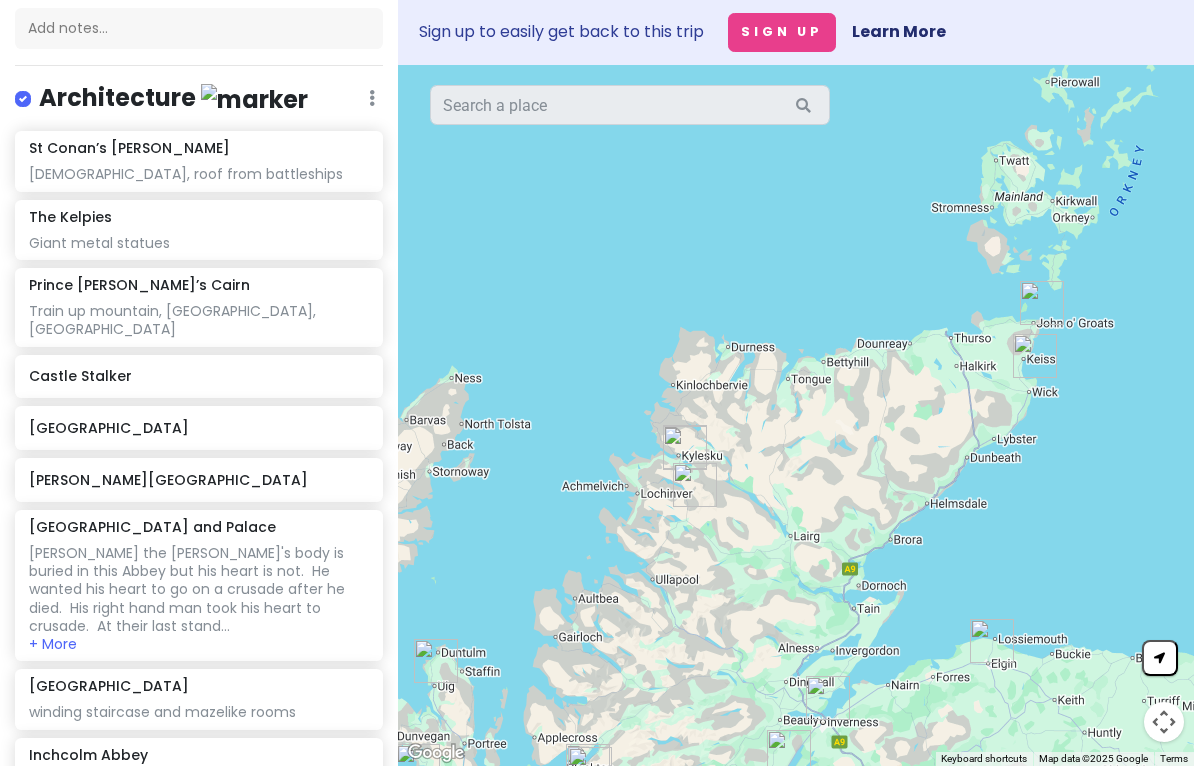 scroll, scrollTop: 216, scrollLeft: 0, axis: vertical 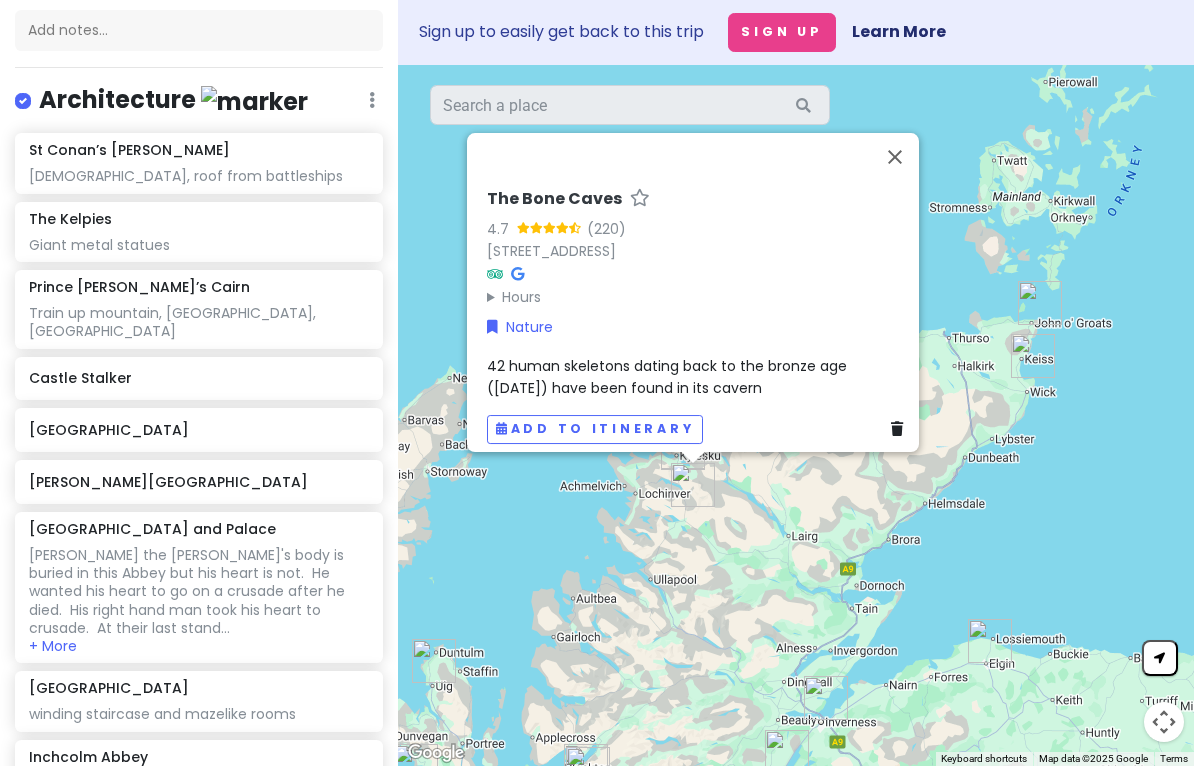 click at bounding box center [895, 157] 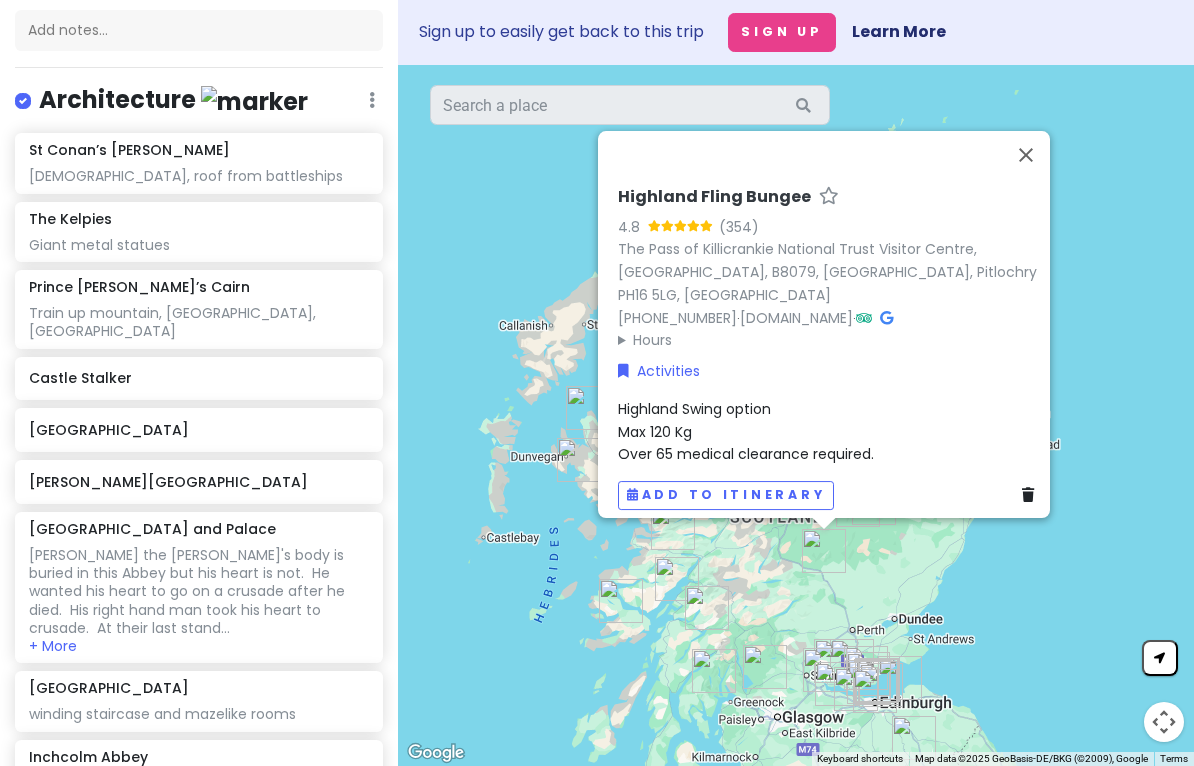 click at bounding box center [1026, 155] 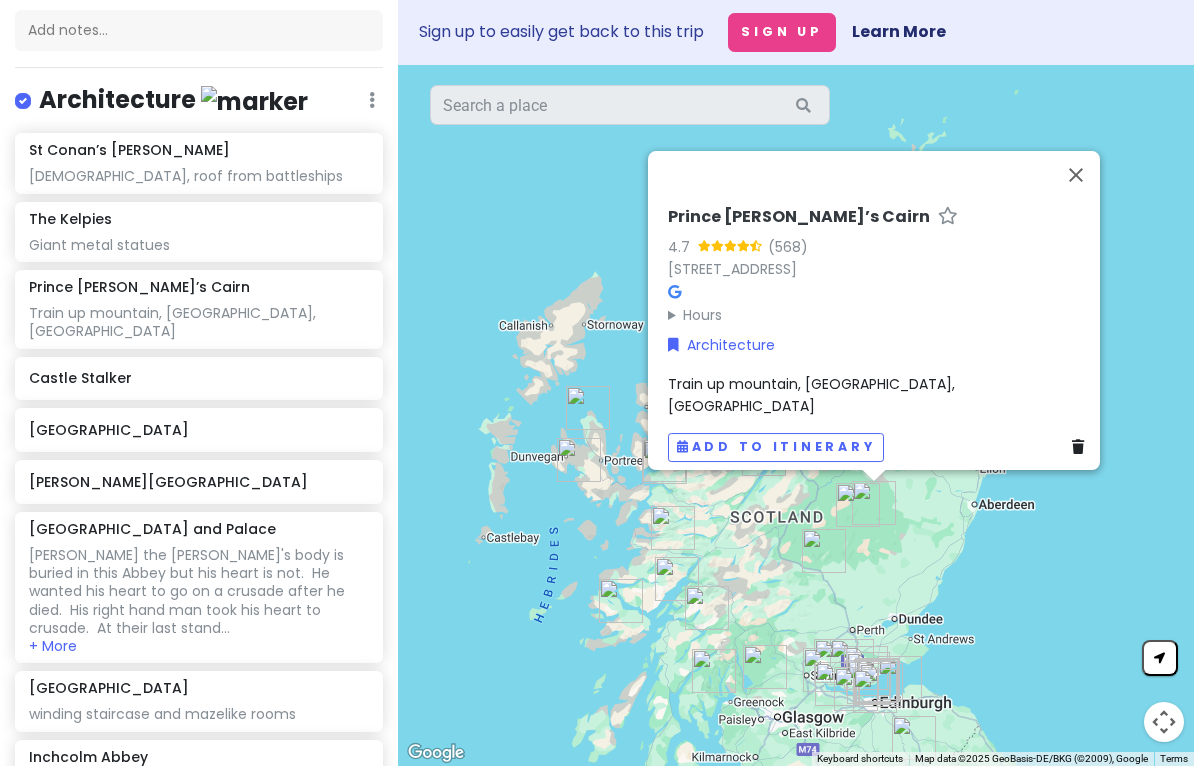 click at bounding box center (1076, 175) 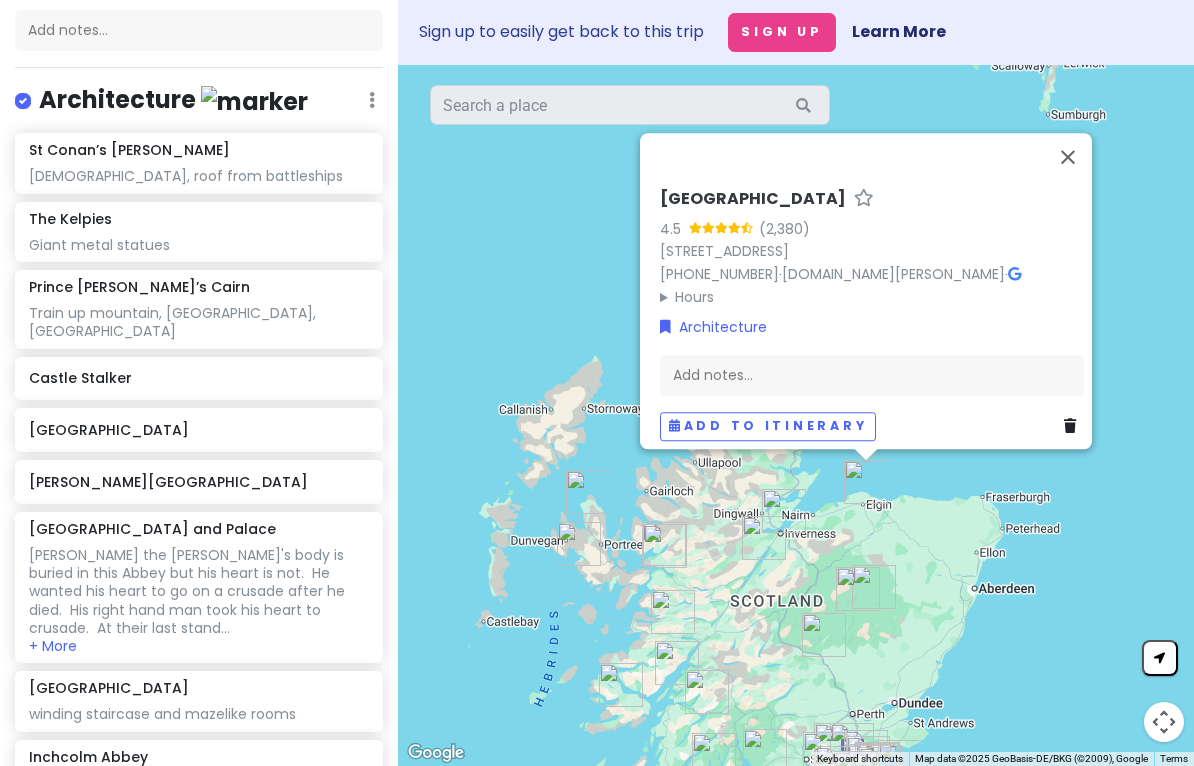 click at bounding box center [1068, 157] 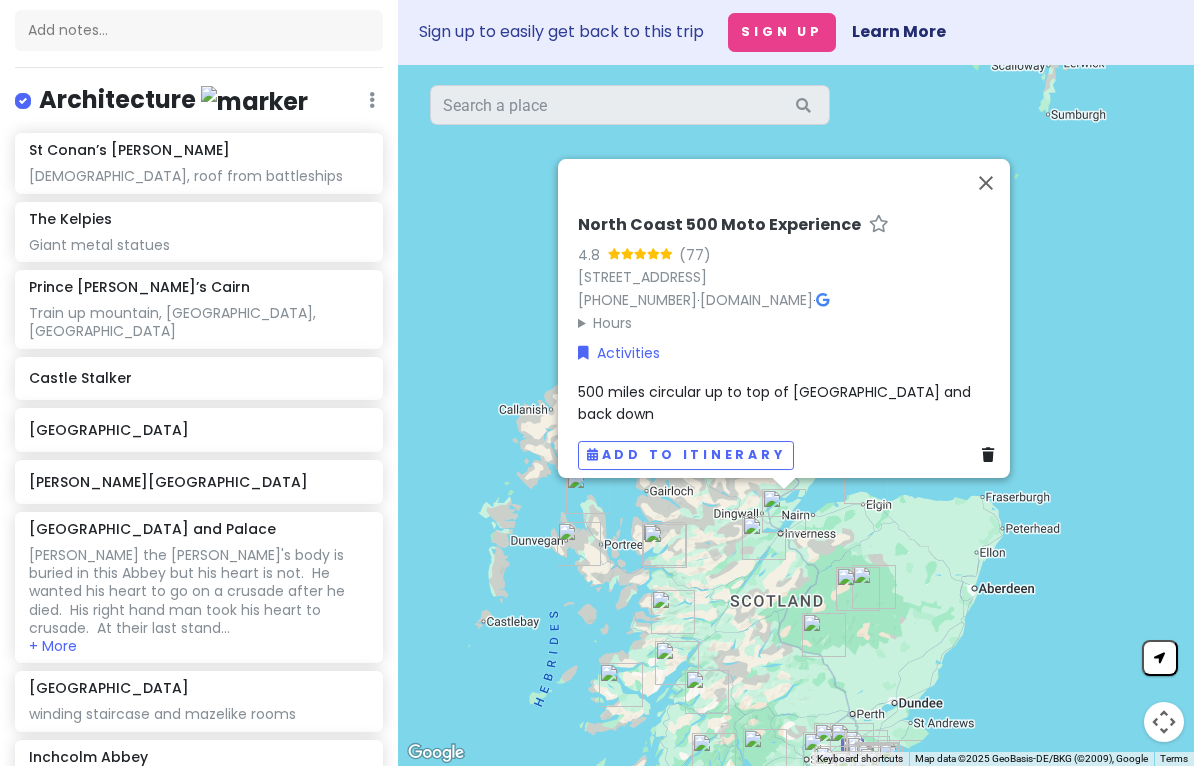 click at bounding box center (986, 183) 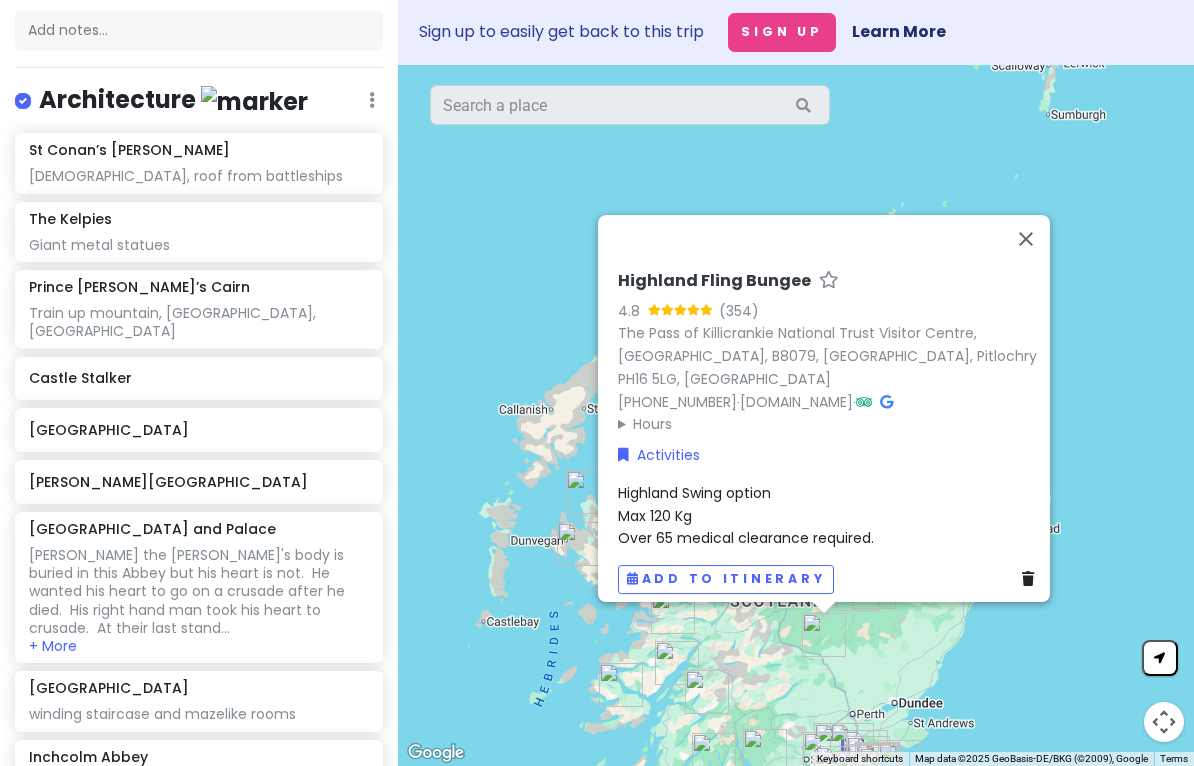click at bounding box center [1026, 239] 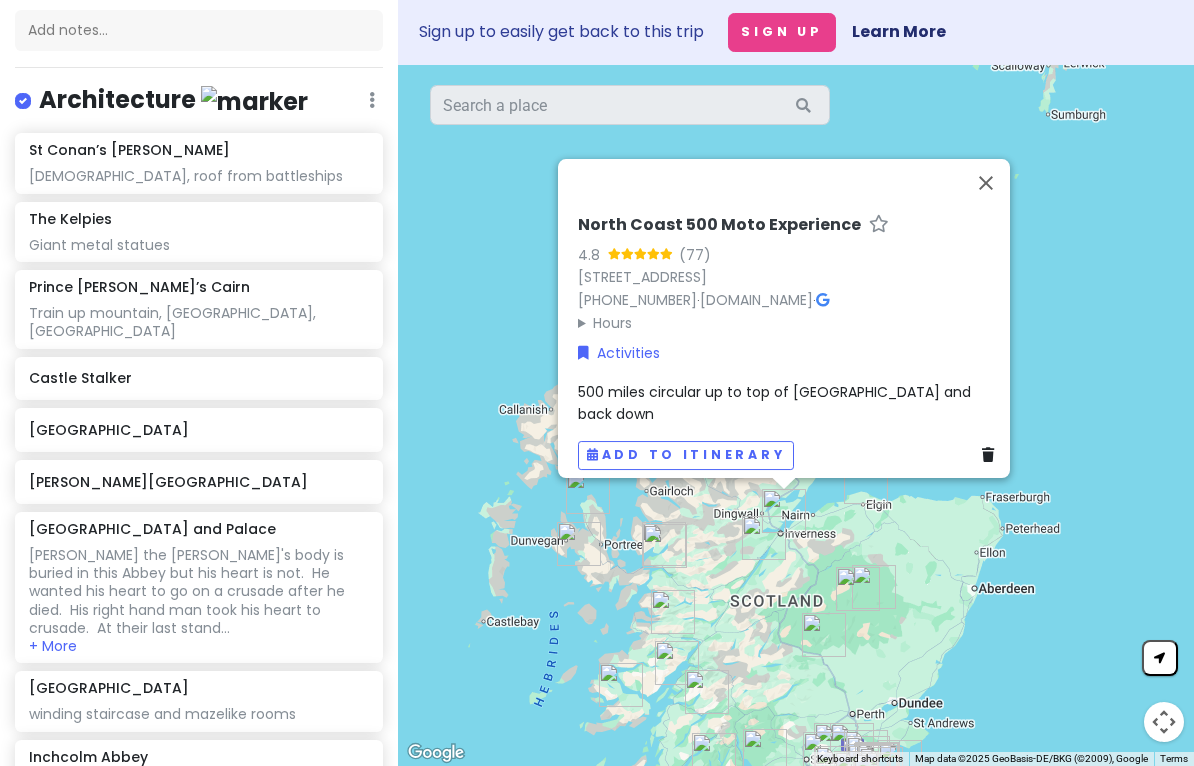click at bounding box center [992, 455] 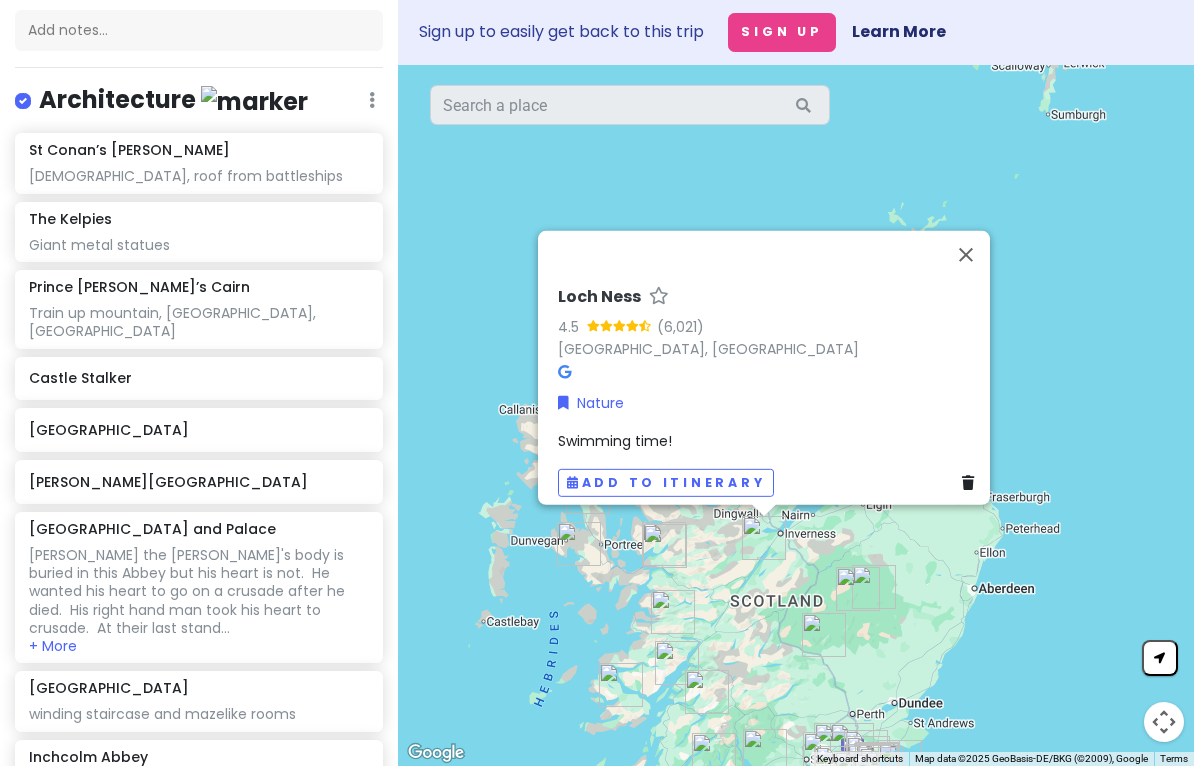 click at bounding box center [966, 254] 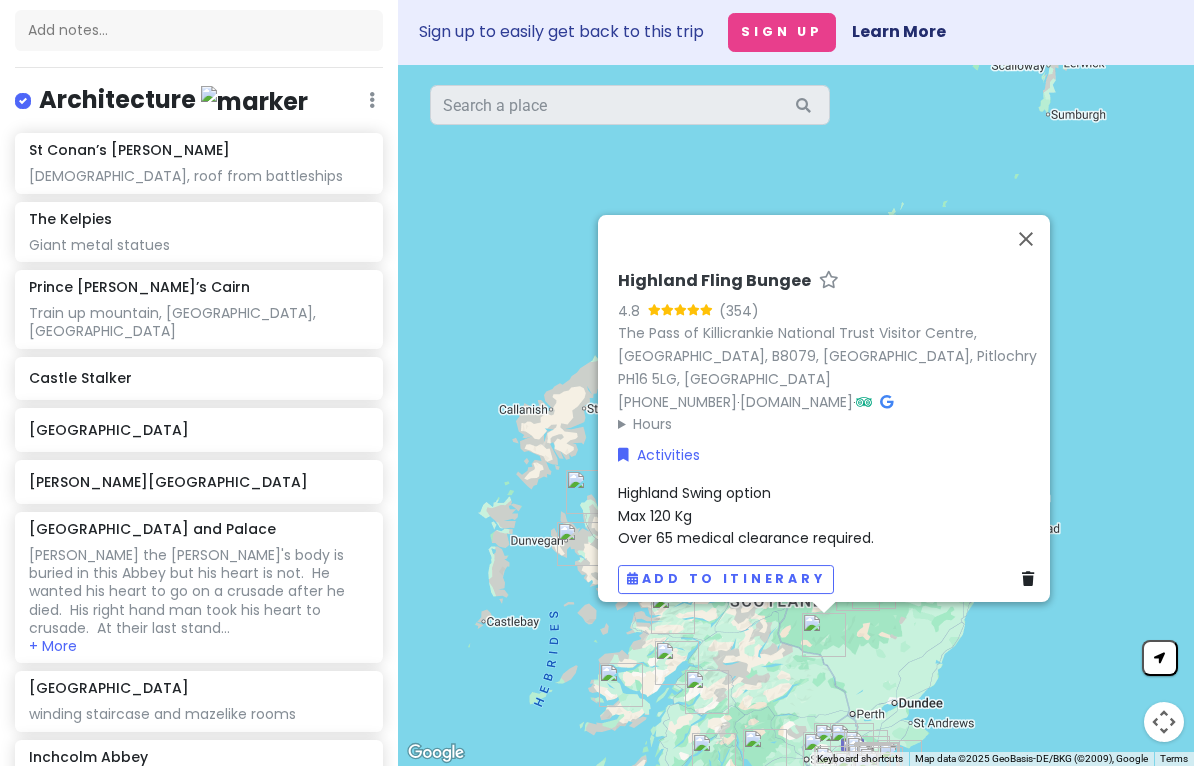 click at bounding box center [1026, 239] 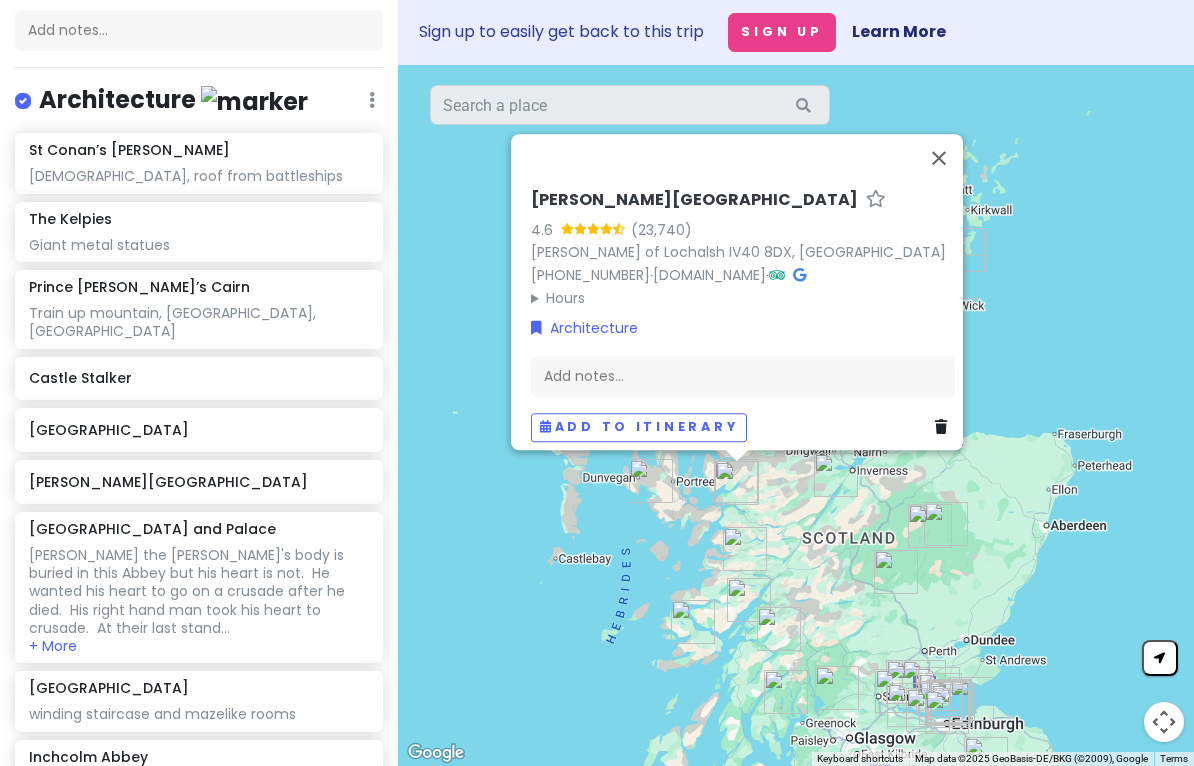 click at bounding box center [939, 158] 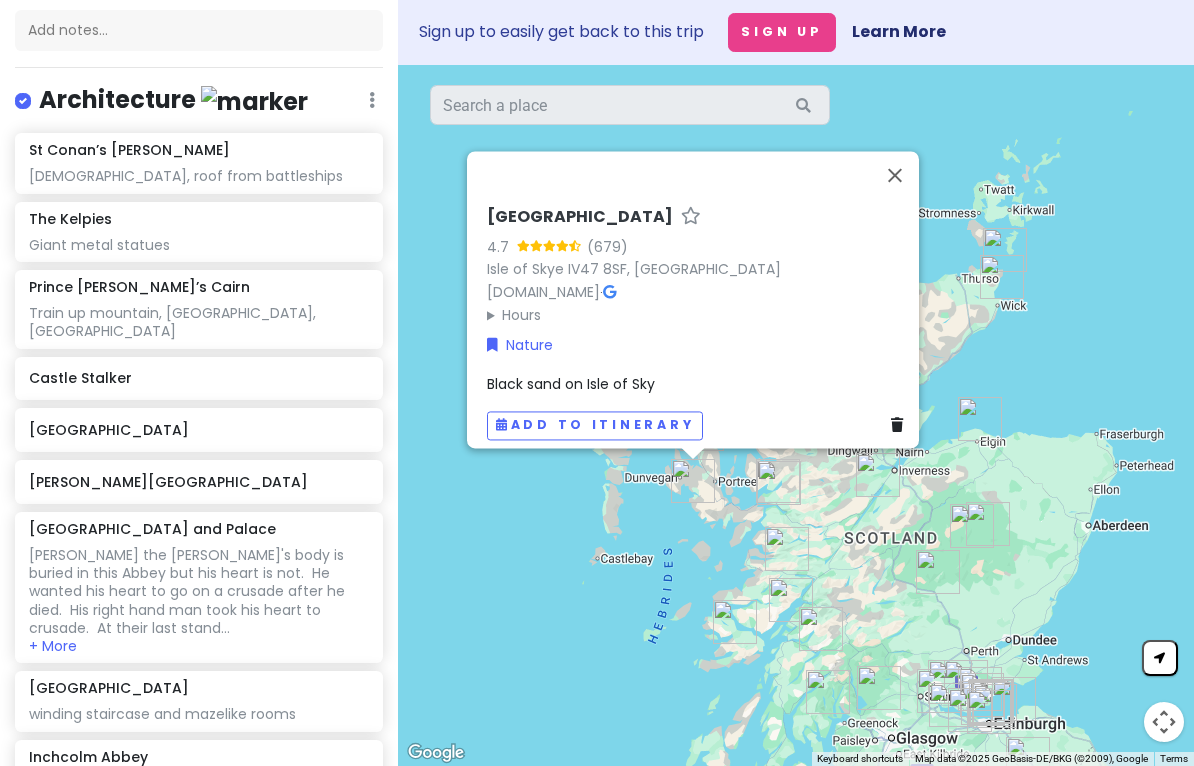 click at bounding box center (895, 175) 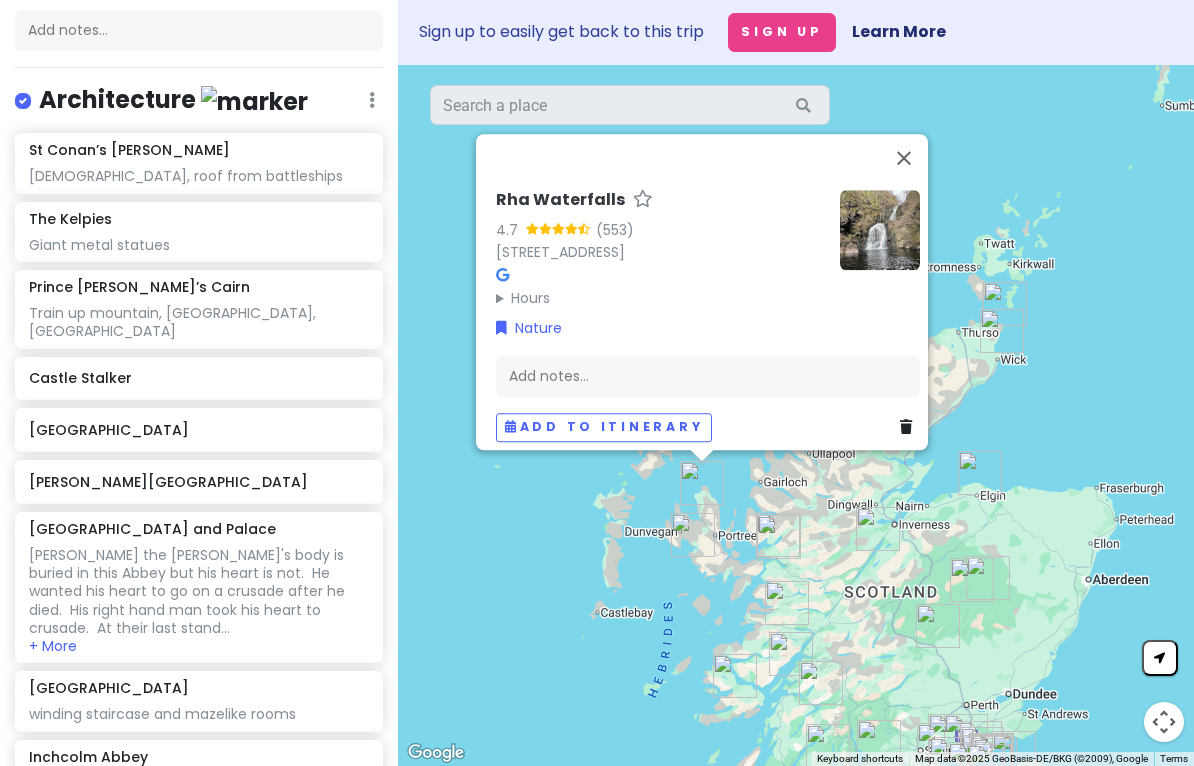 click at bounding box center [904, 158] 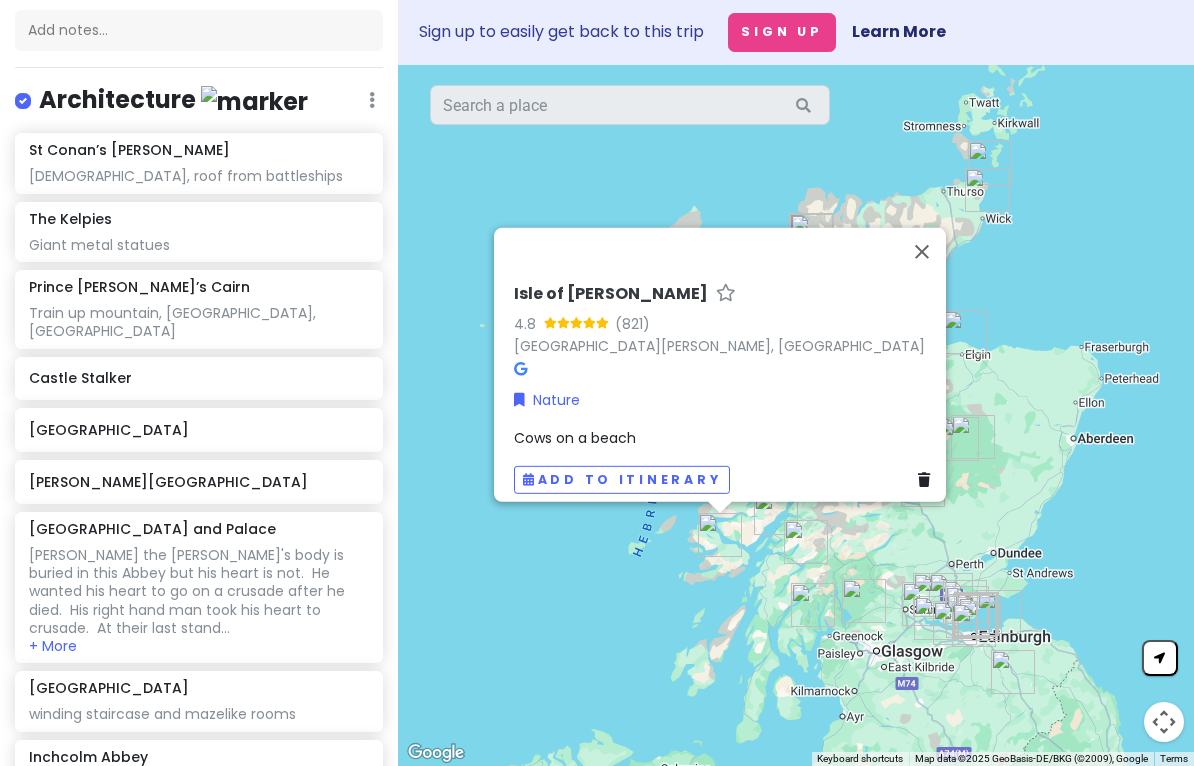 click at bounding box center (922, 251) 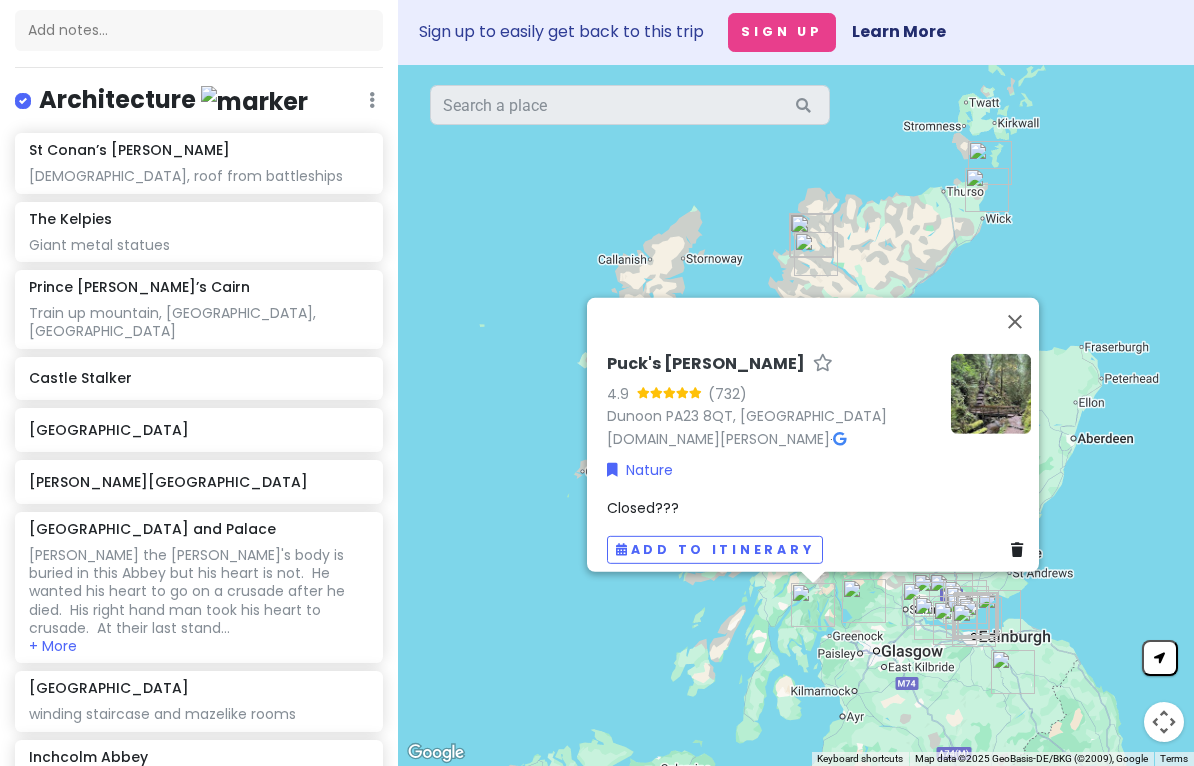 click at bounding box center (1015, 321) 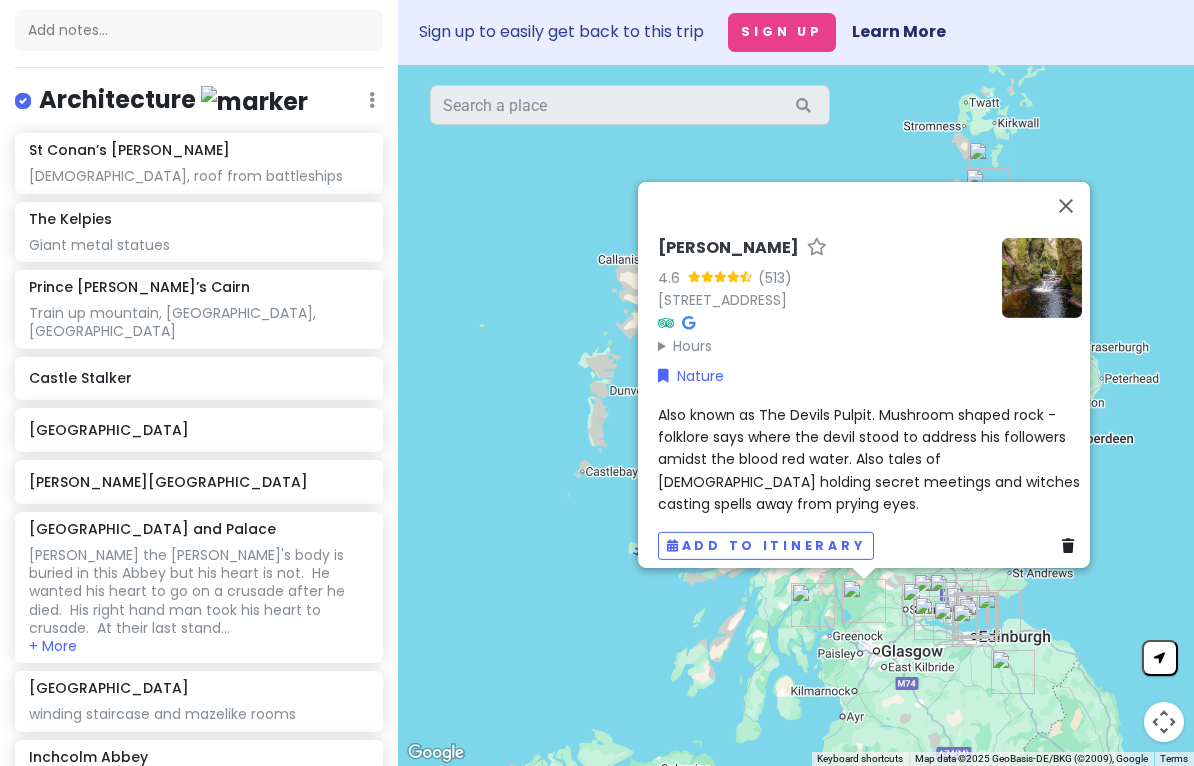click at bounding box center (1066, 206) 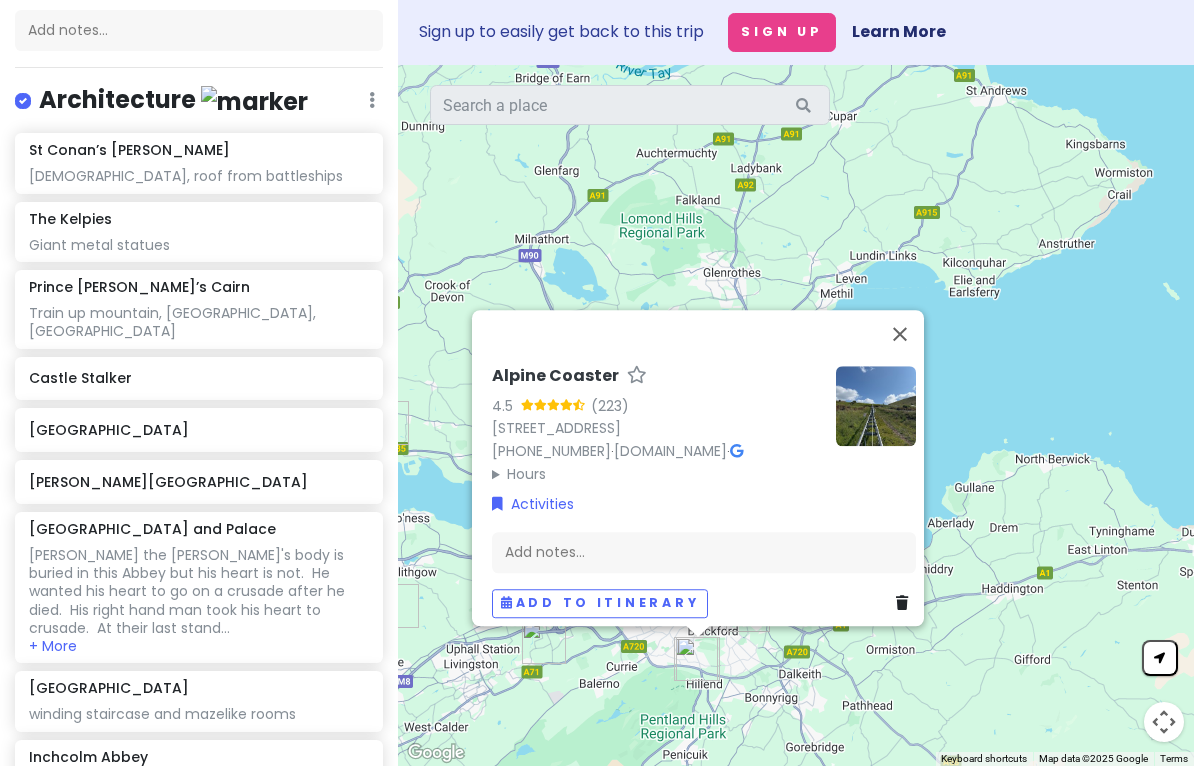 click at bounding box center [900, 334] 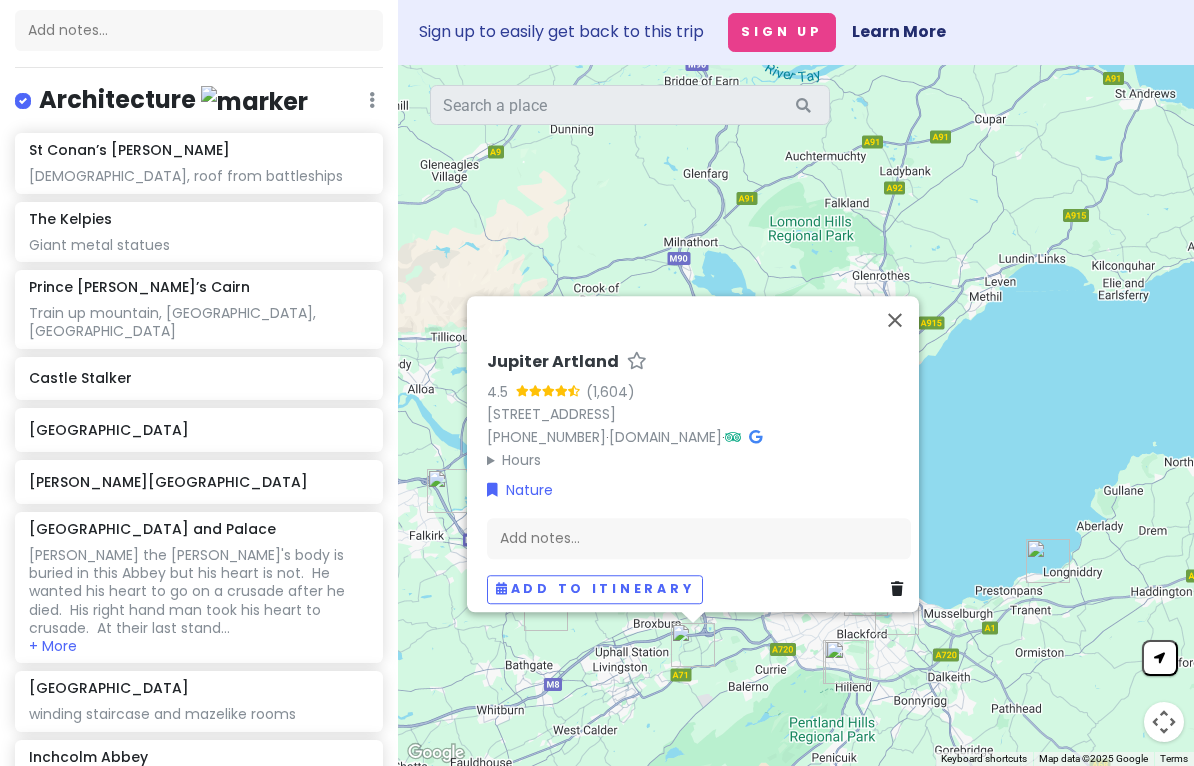 click at bounding box center [895, 320] 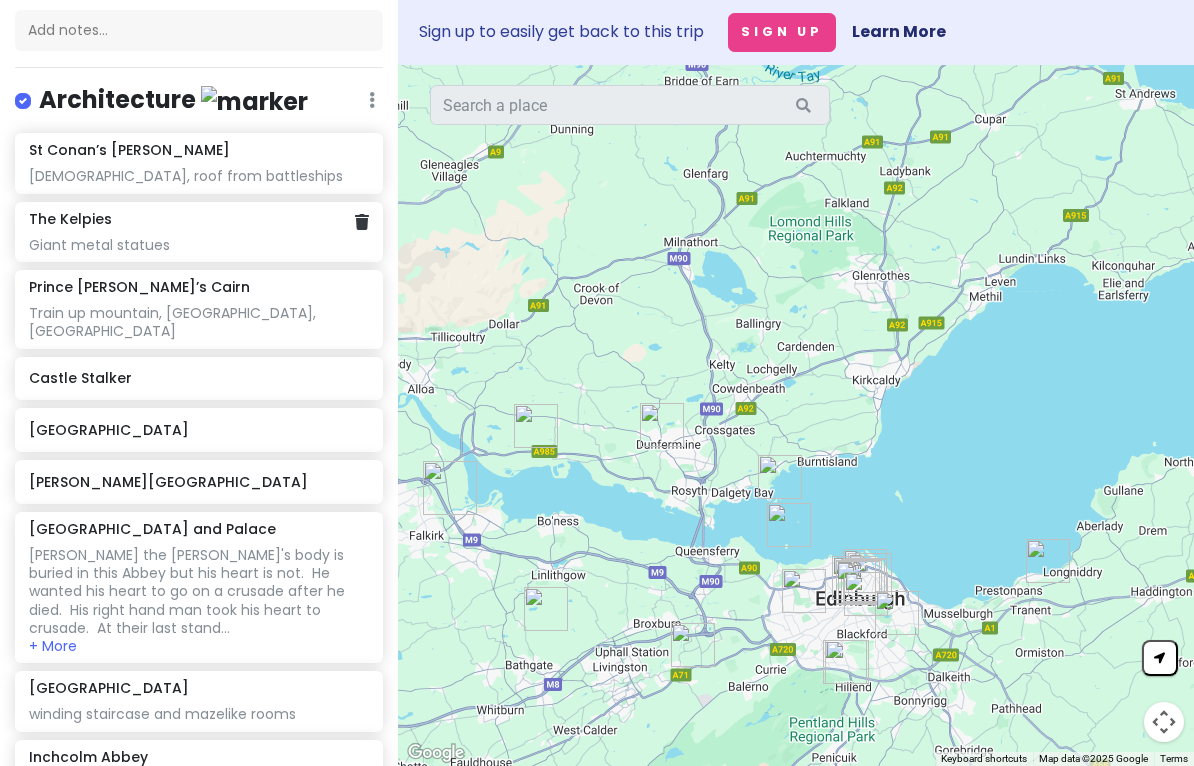 click on "The Kelpies" at bounding box center (70, 219) 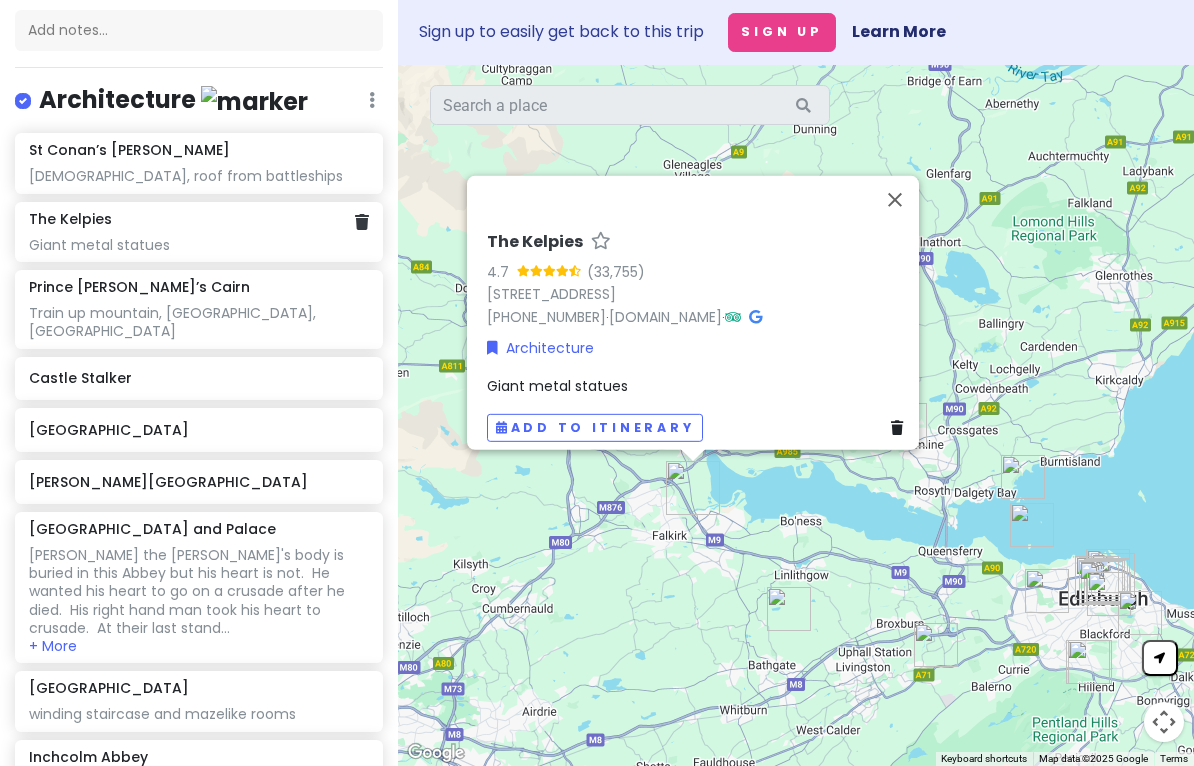 click at bounding box center [895, 199] 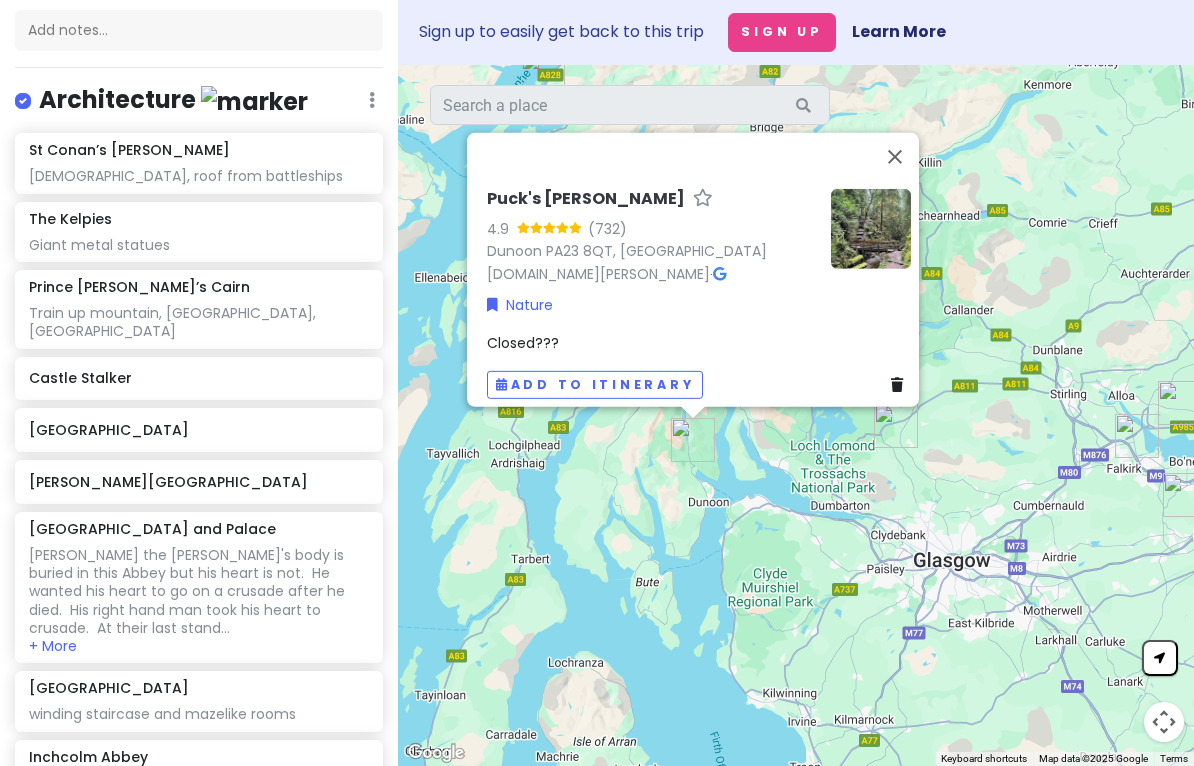 click at bounding box center [895, 156] 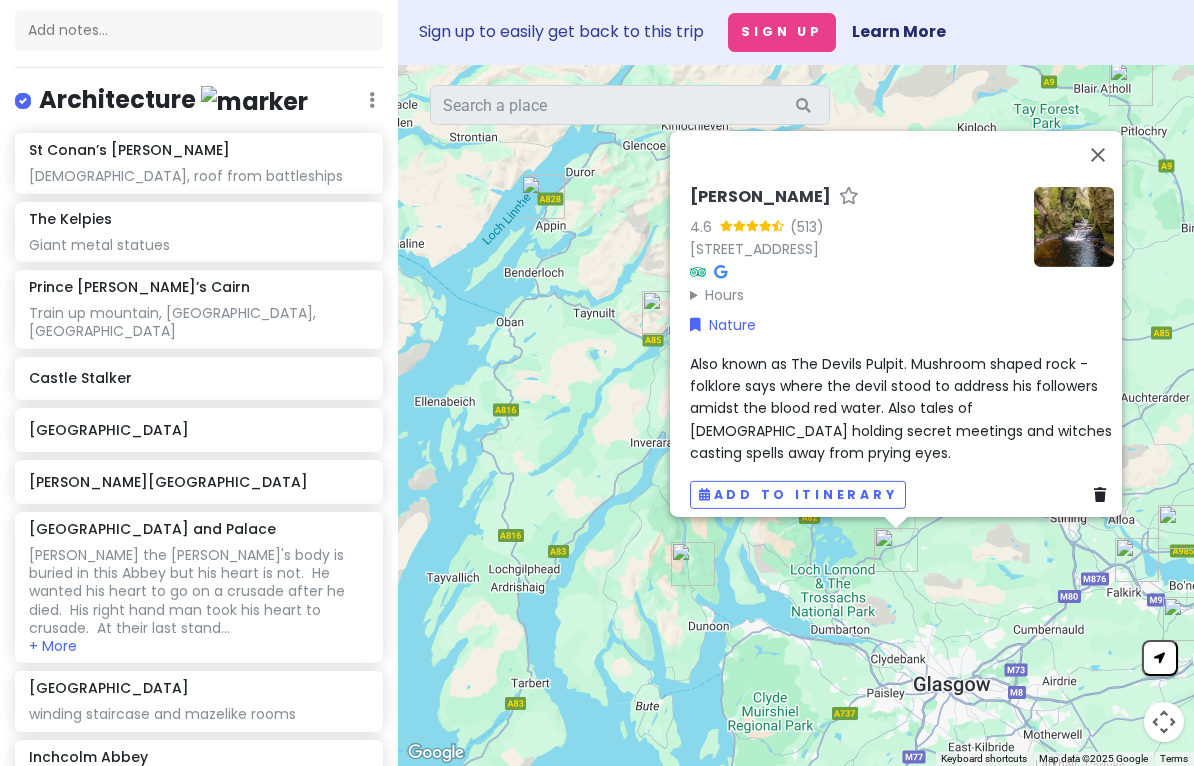 click at bounding box center (1098, 155) 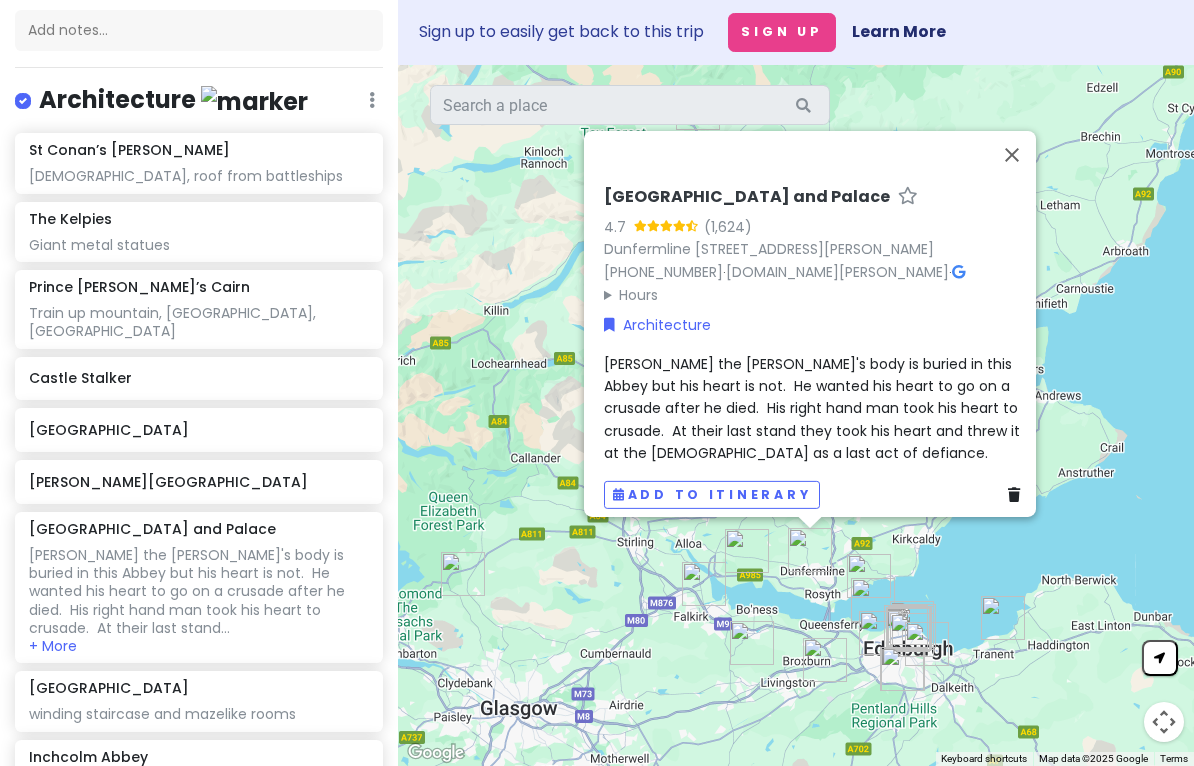 click at bounding box center [1012, 155] 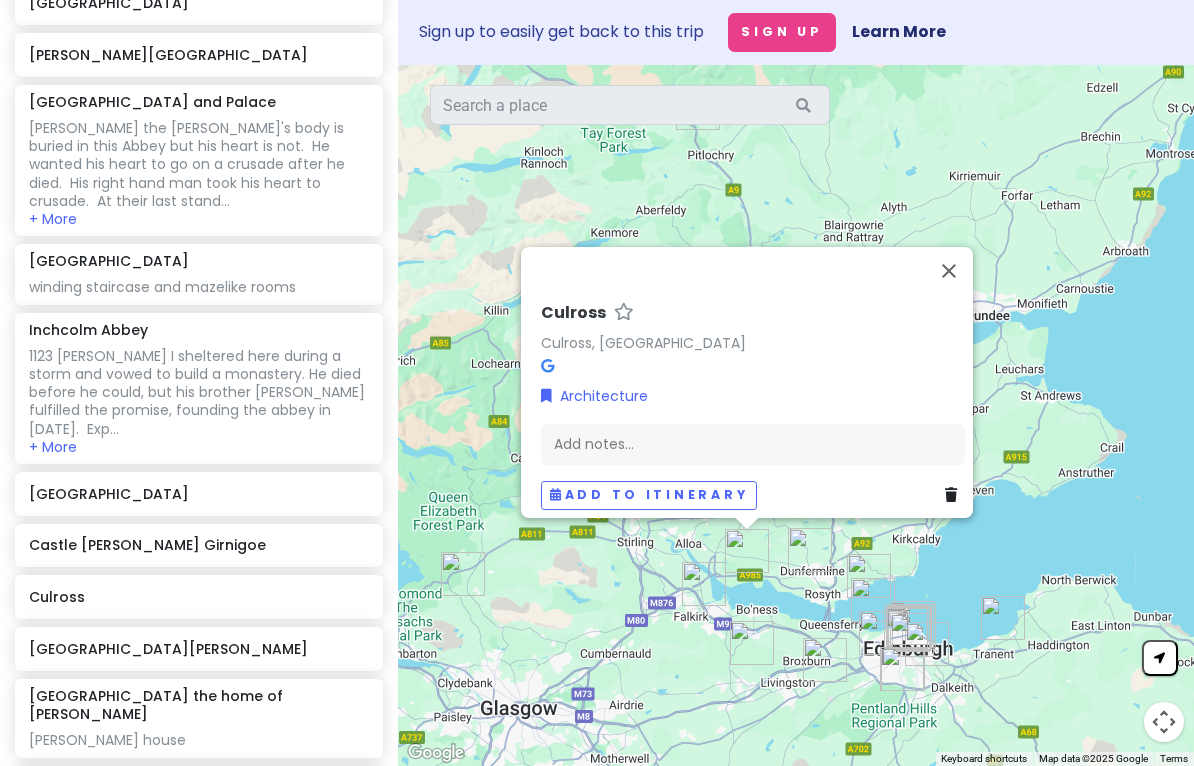 scroll, scrollTop: 644, scrollLeft: 0, axis: vertical 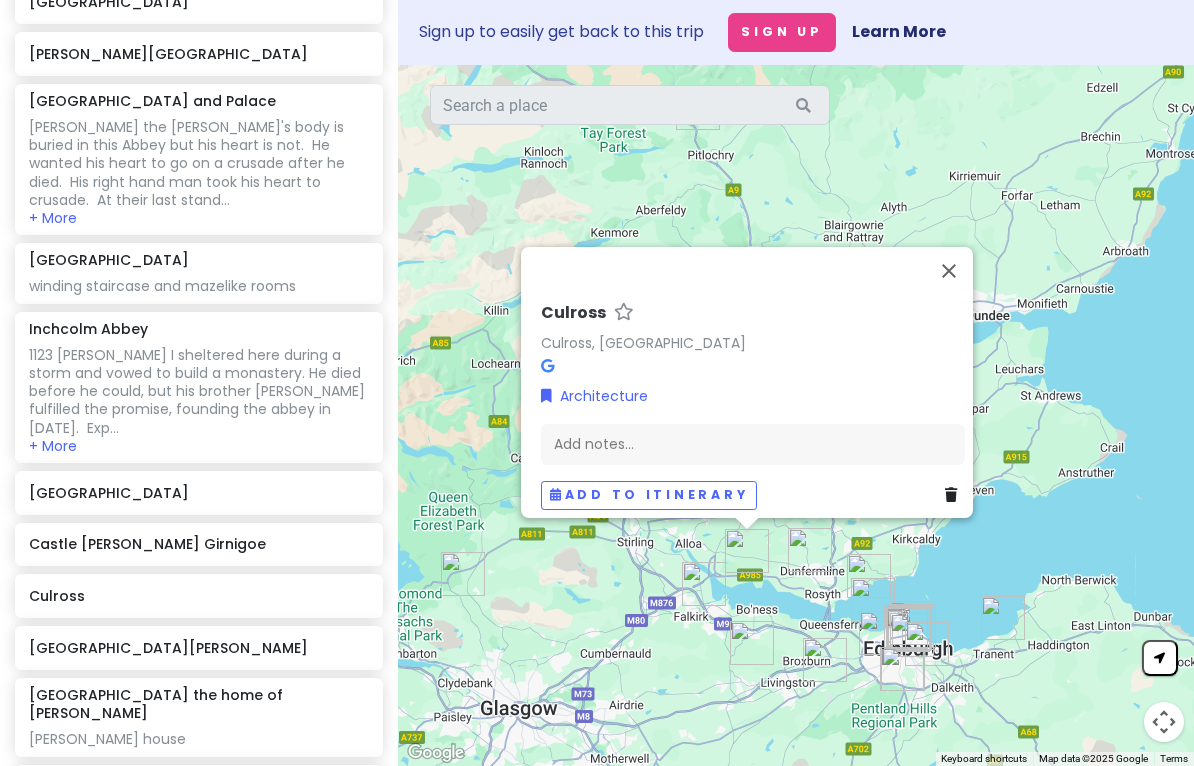click at bounding box center (949, 271) 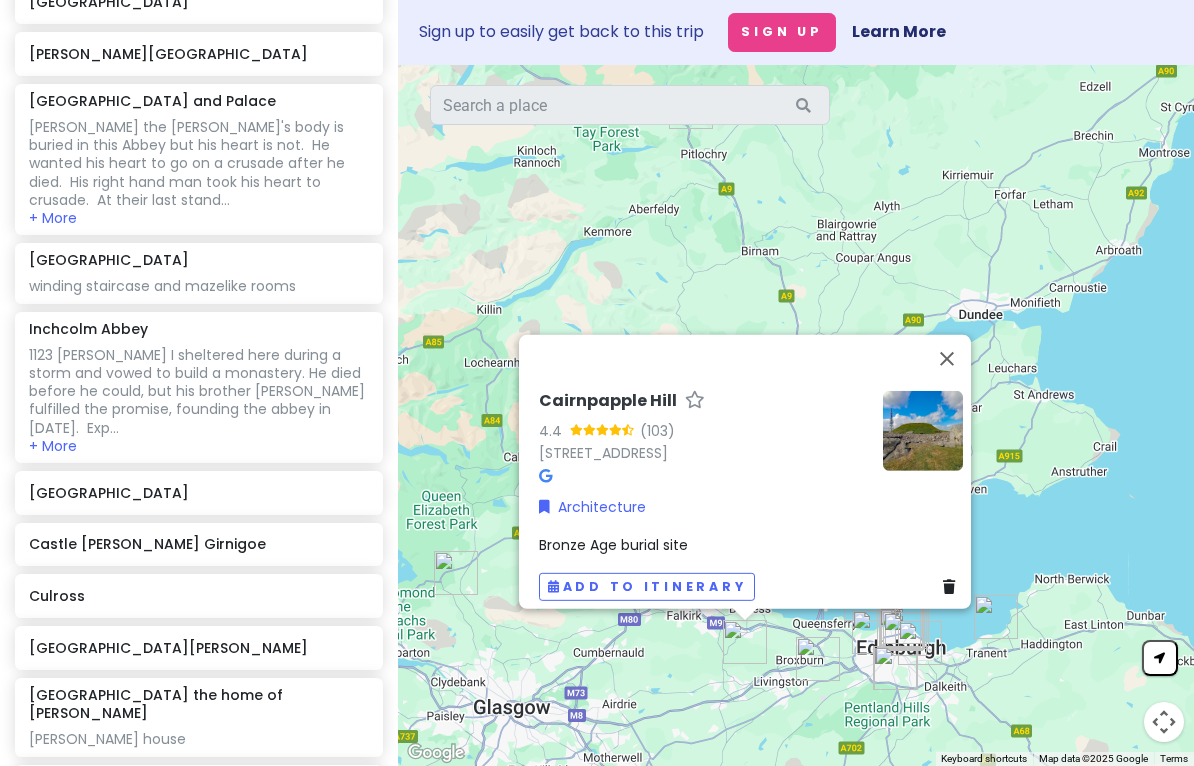 click at bounding box center [947, 358] 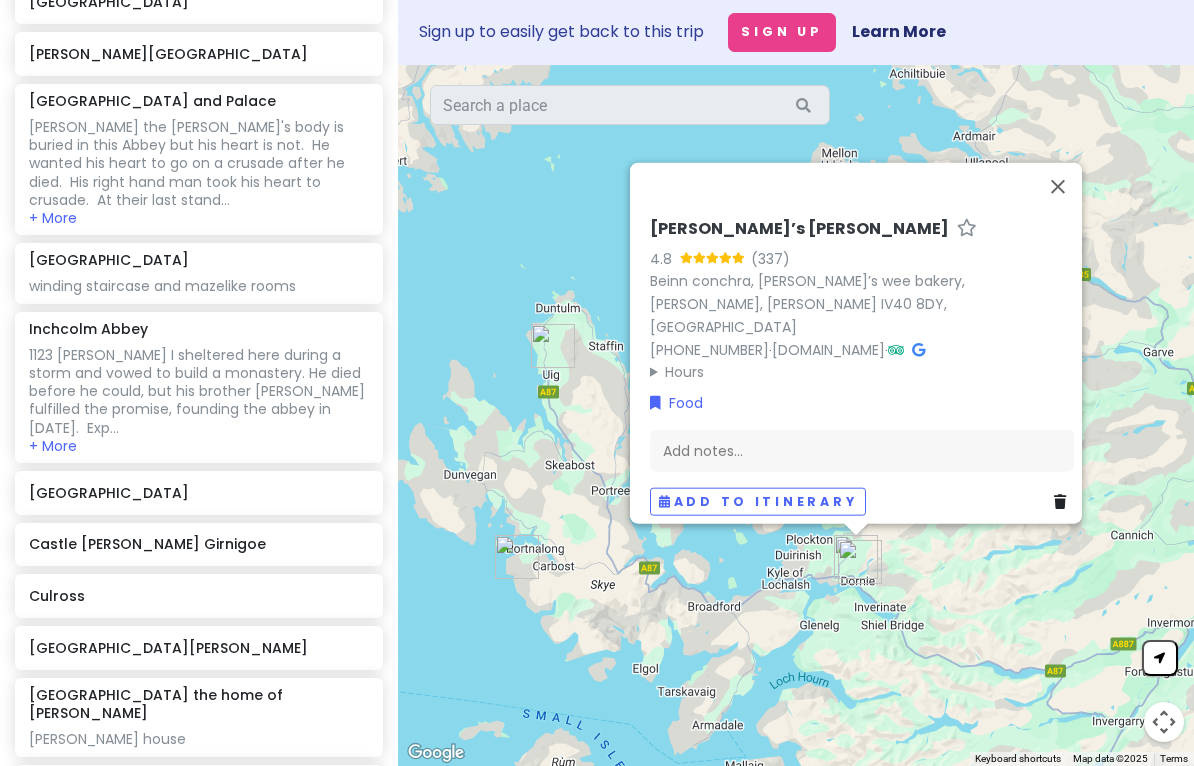 click at bounding box center [1058, 186] 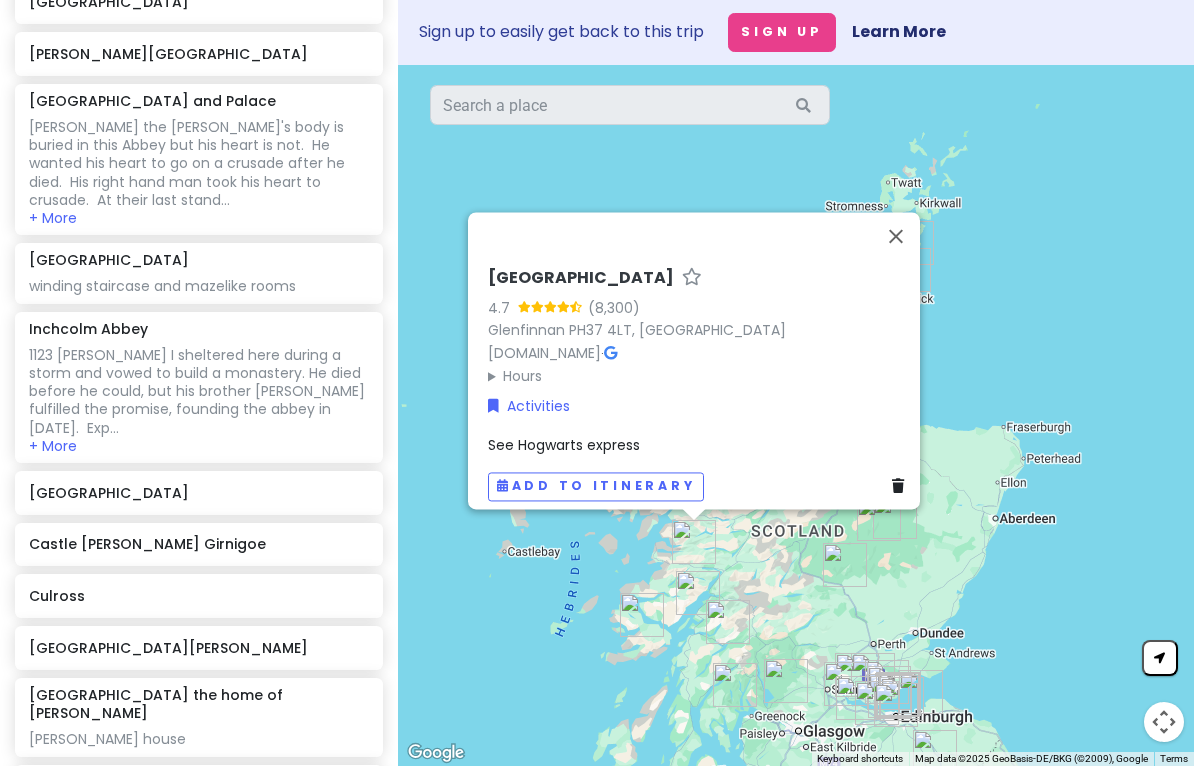 click at bounding box center (896, 236) 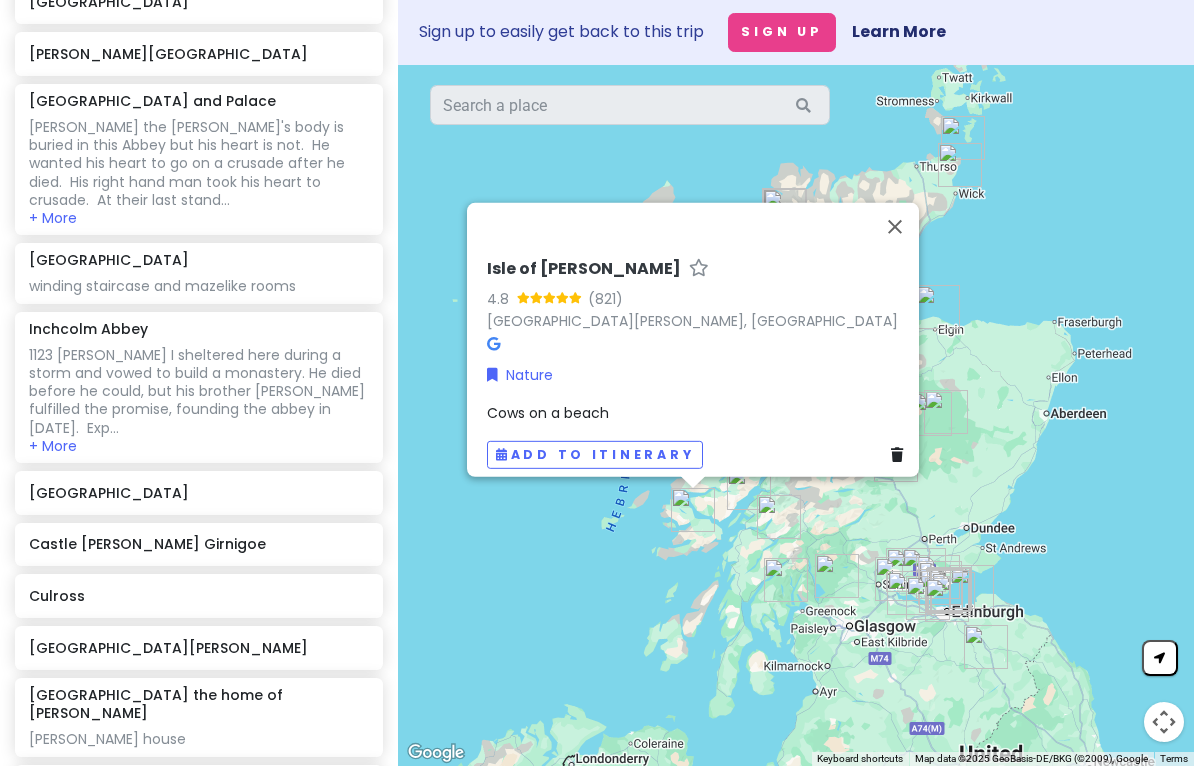 click at bounding box center [895, 226] 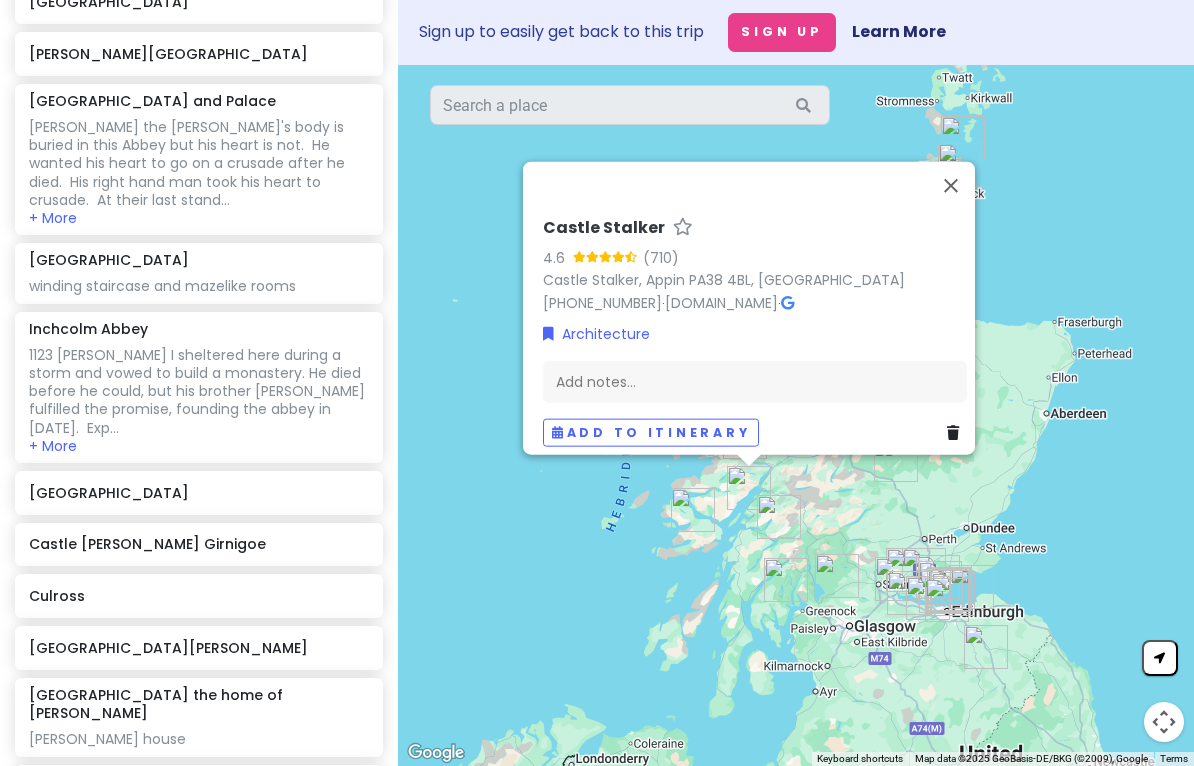 click at bounding box center (951, 185) 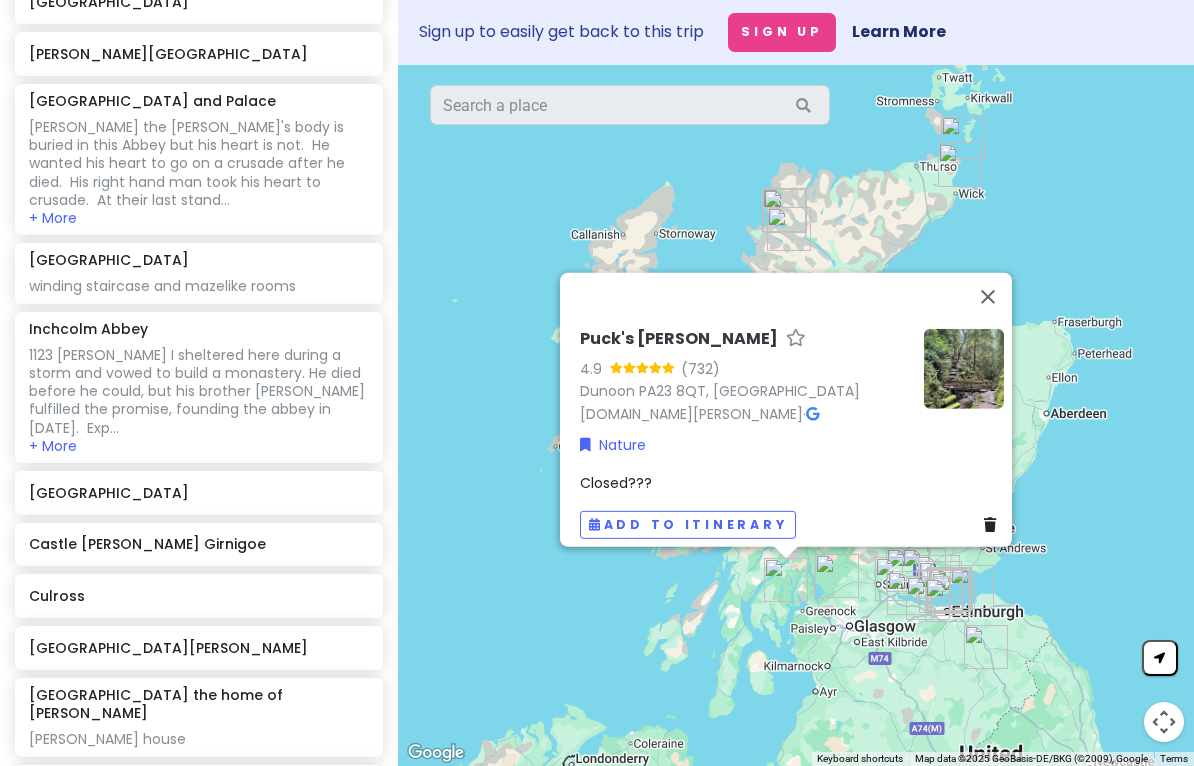 click at bounding box center (988, 296) 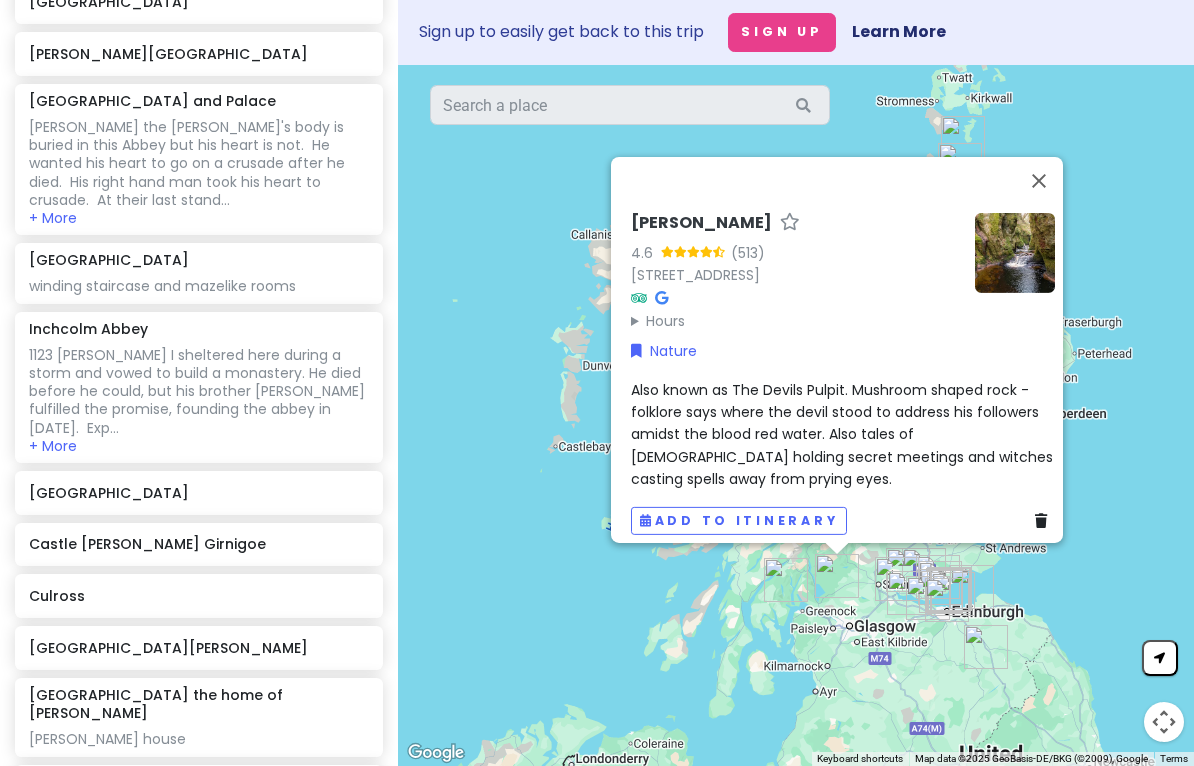 click at bounding box center (1039, 181) 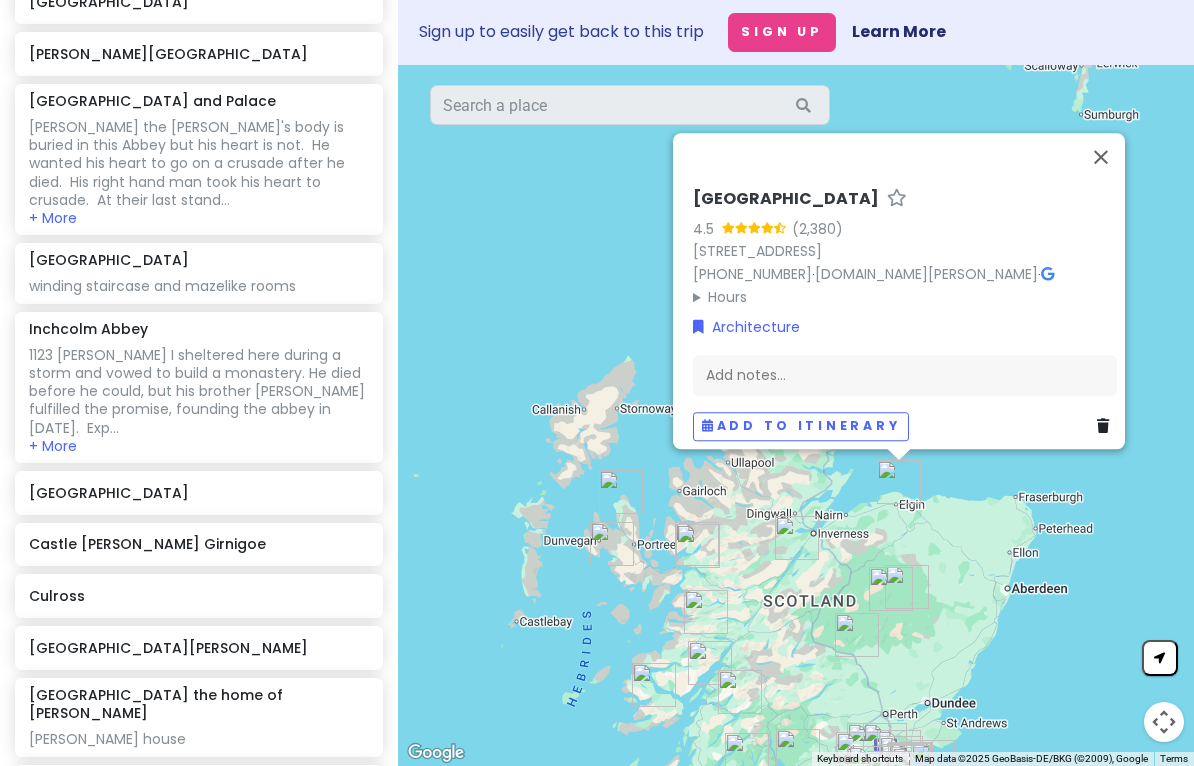 click at bounding box center [1101, 157] 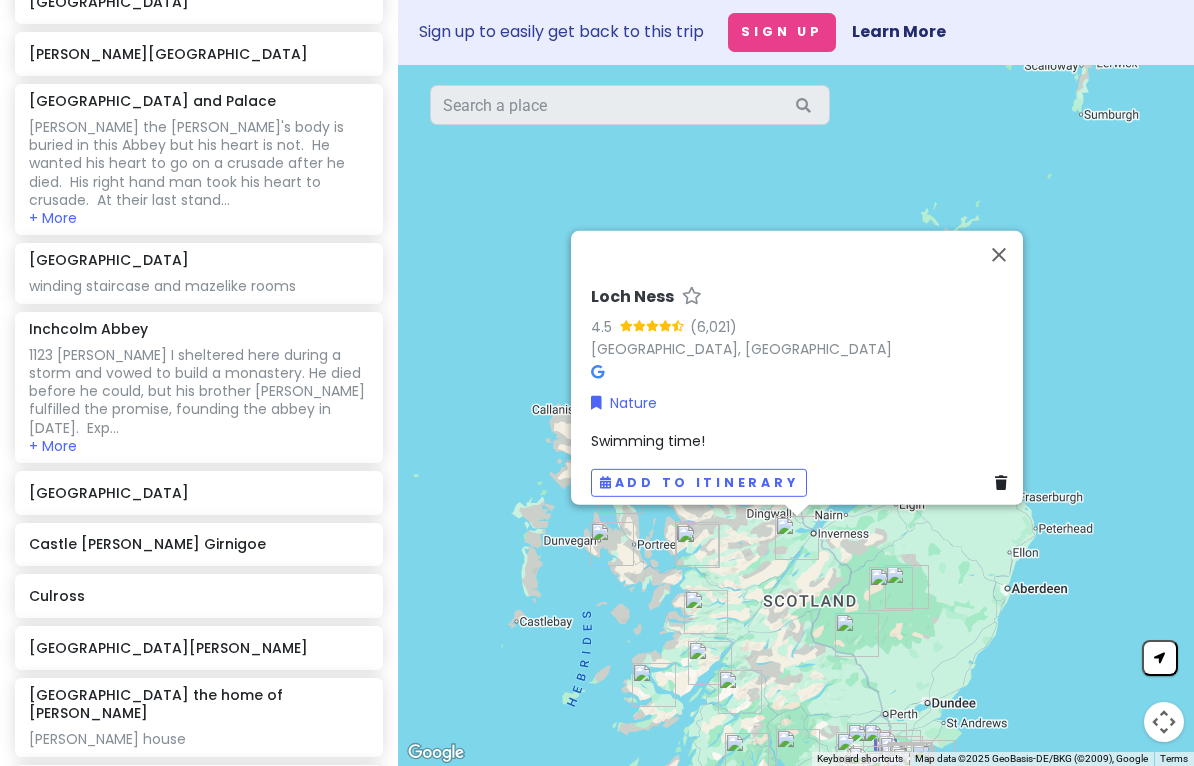 click at bounding box center (999, 254) 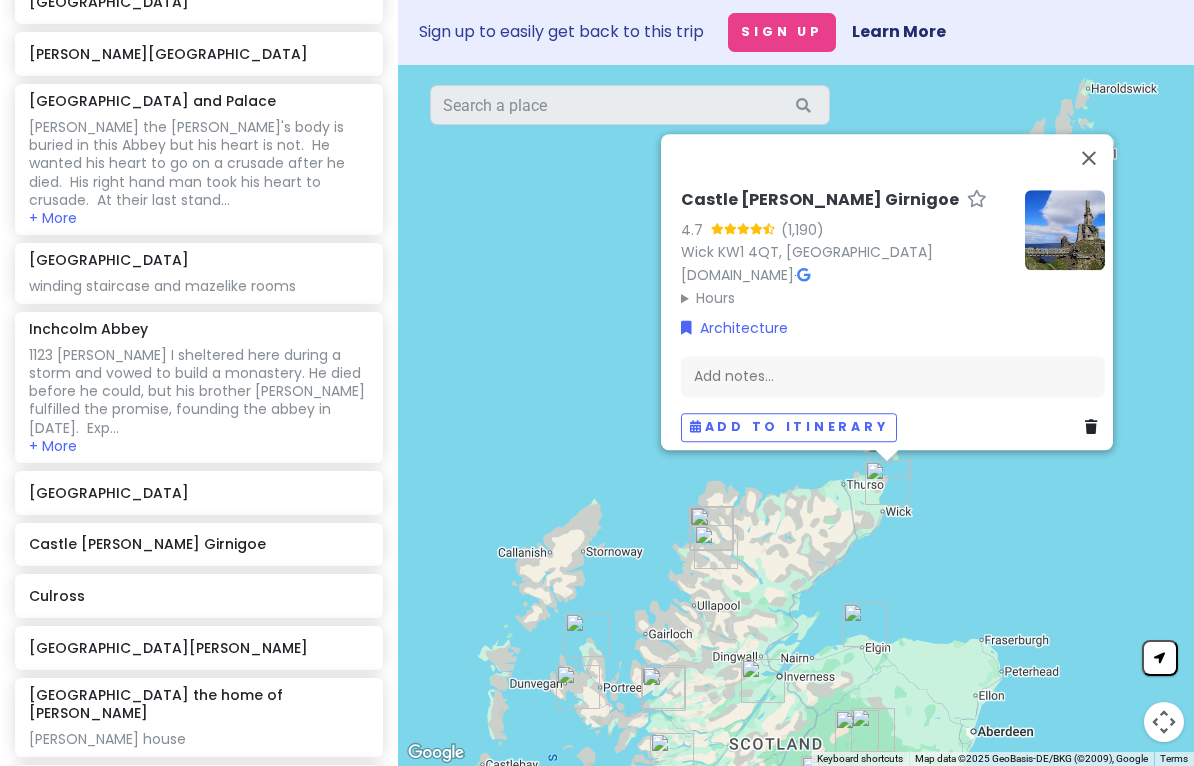 click at bounding box center (1089, 158) 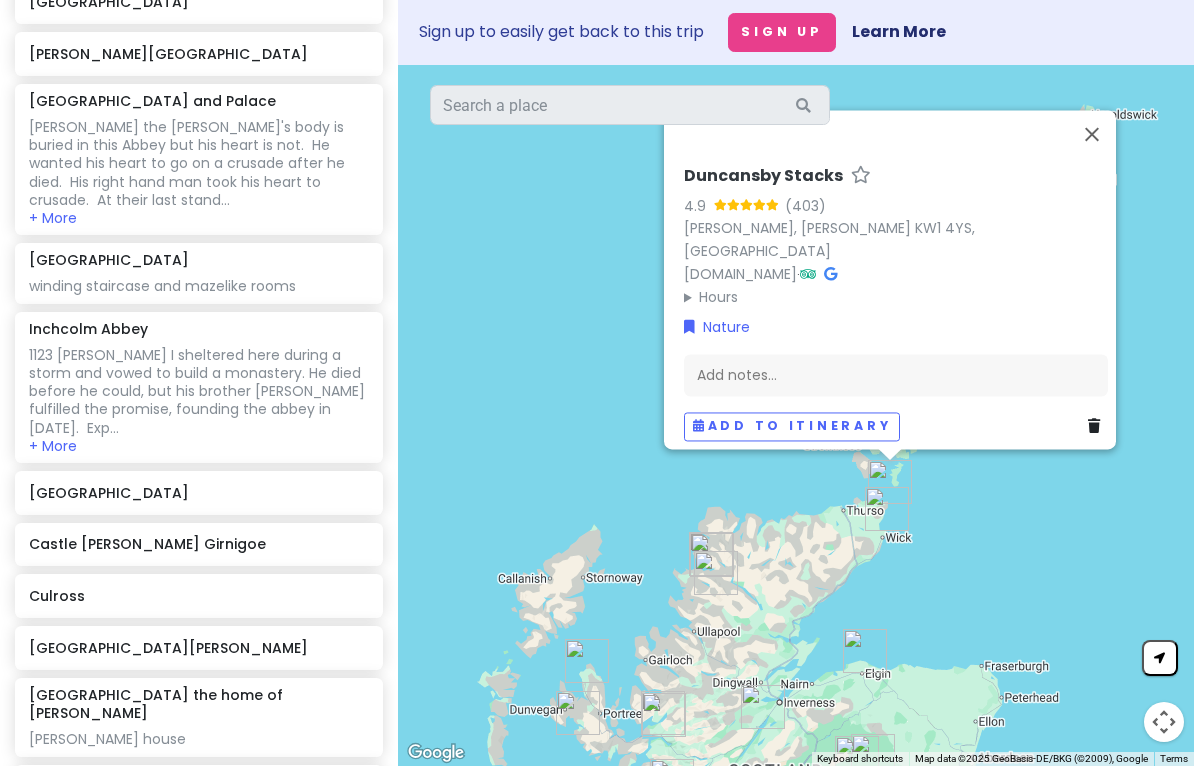 click at bounding box center [1092, 134] 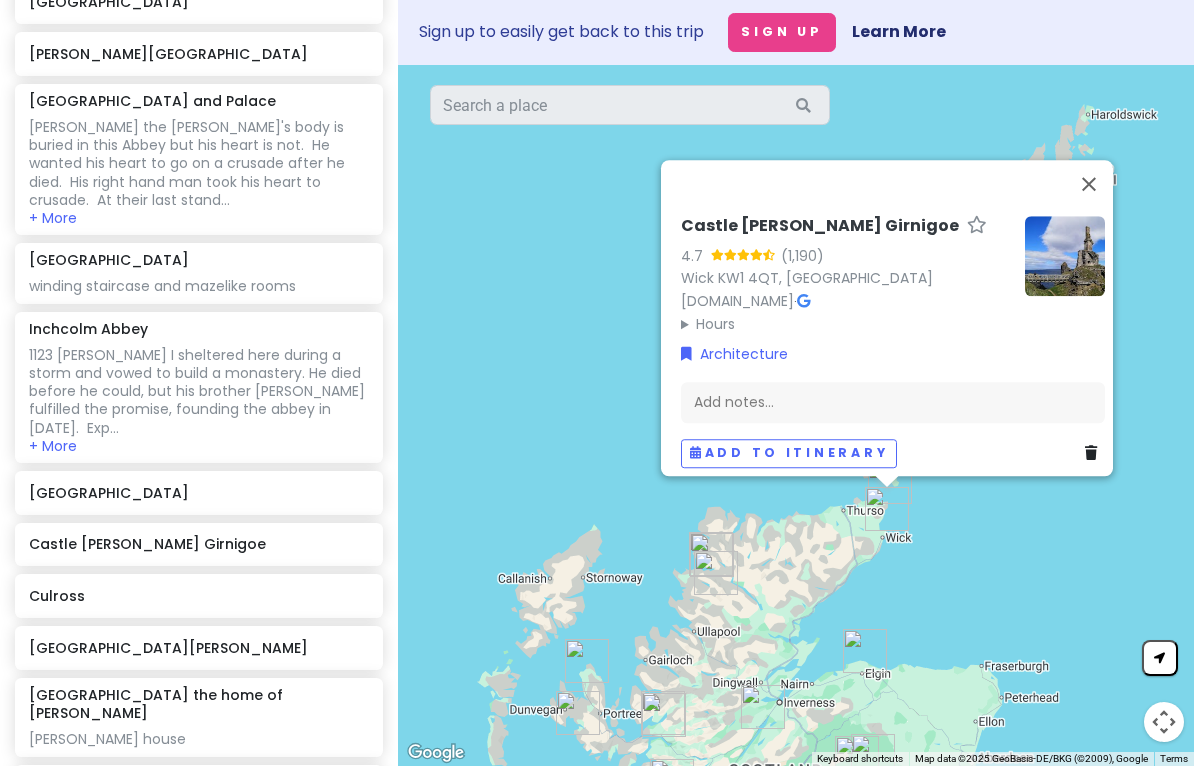 click at bounding box center [1089, 184] 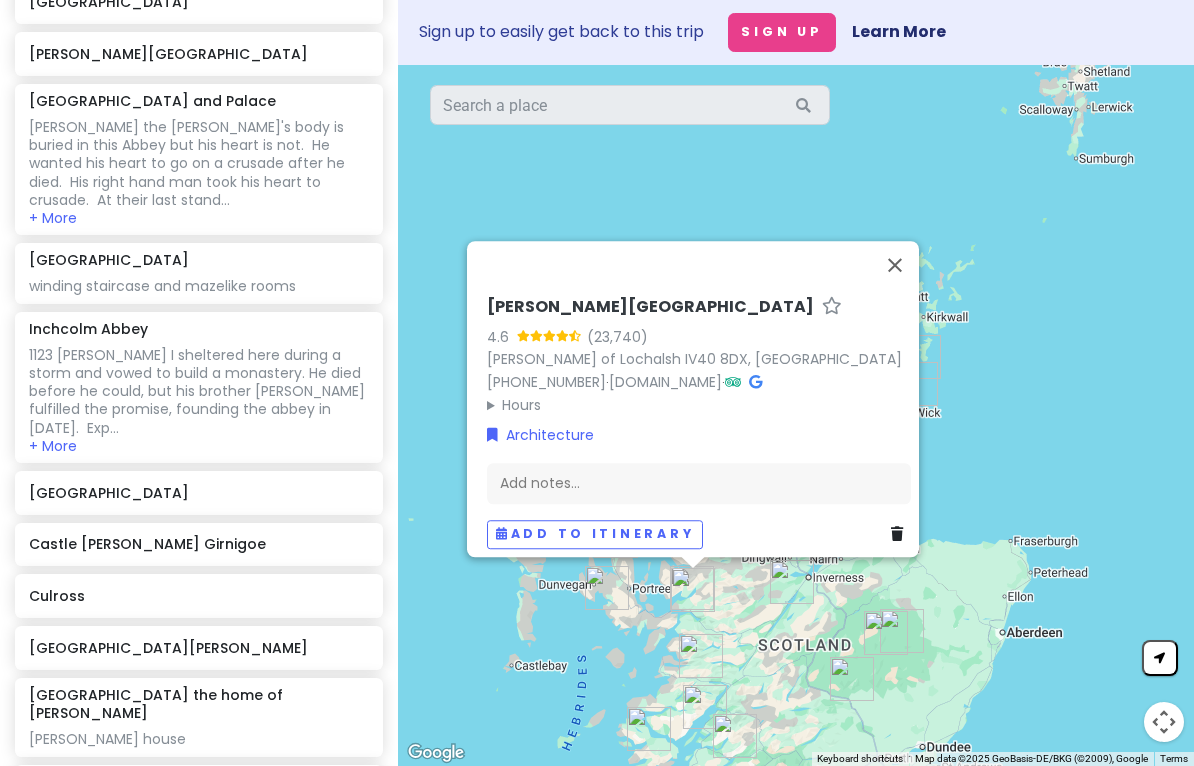 click at bounding box center [895, 265] 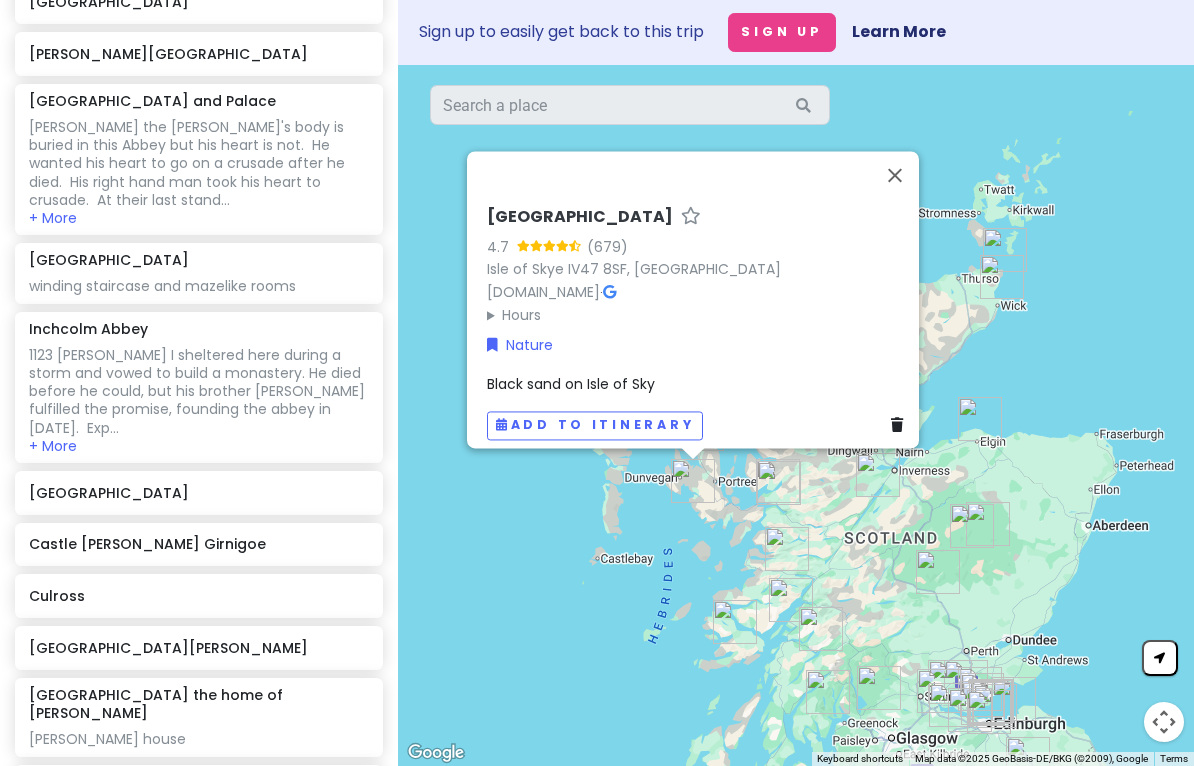 click at bounding box center (895, 175) 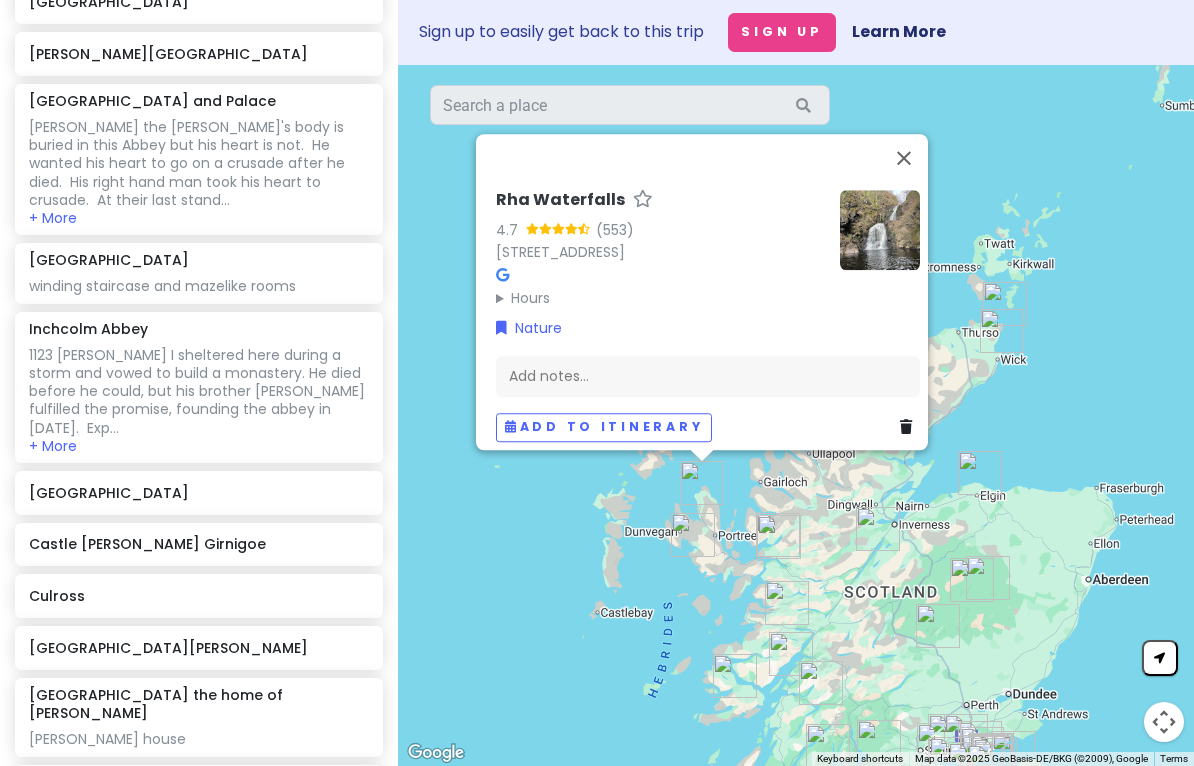 click at bounding box center (904, 158) 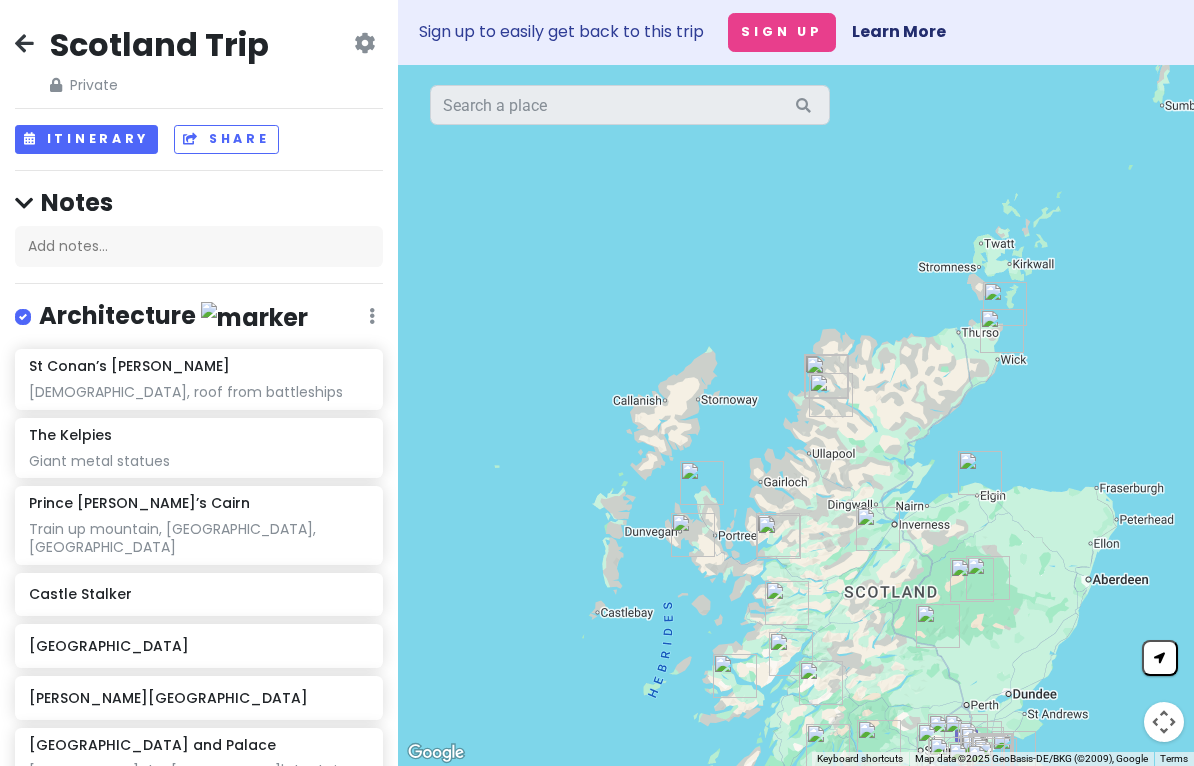 scroll, scrollTop: 0, scrollLeft: 0, axis: both 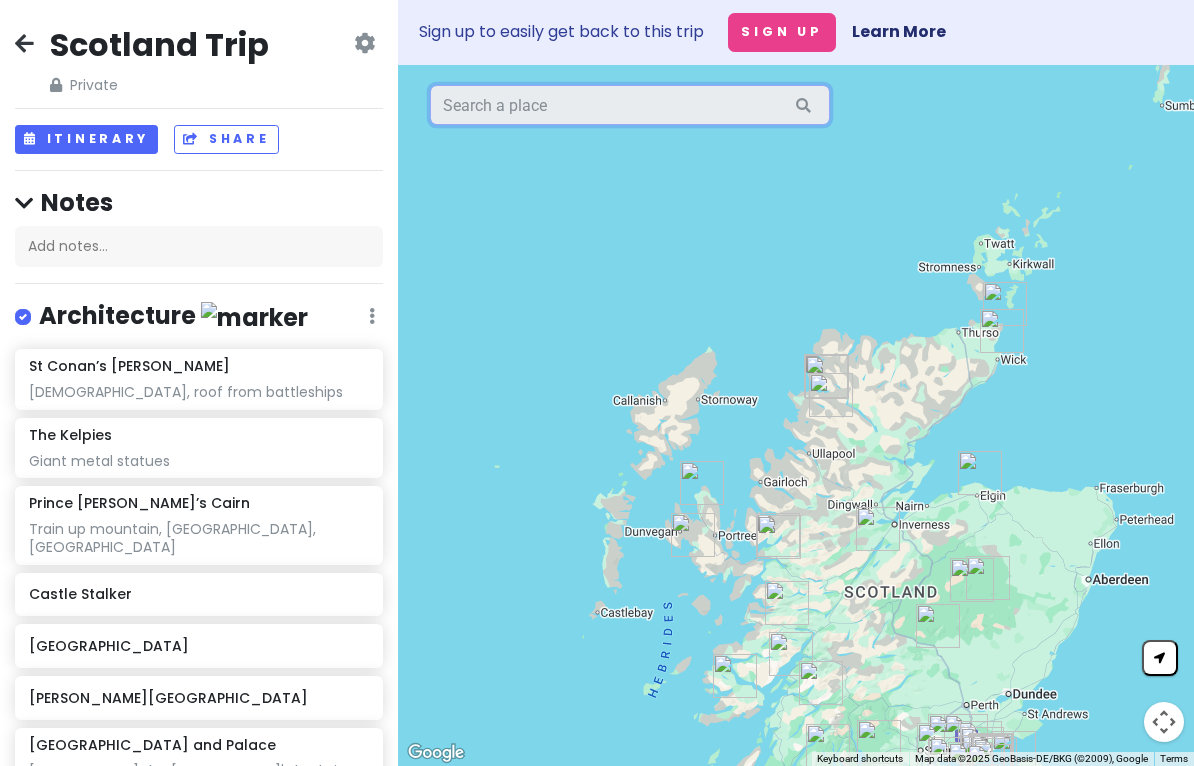 click at bounding box center [630, 105] 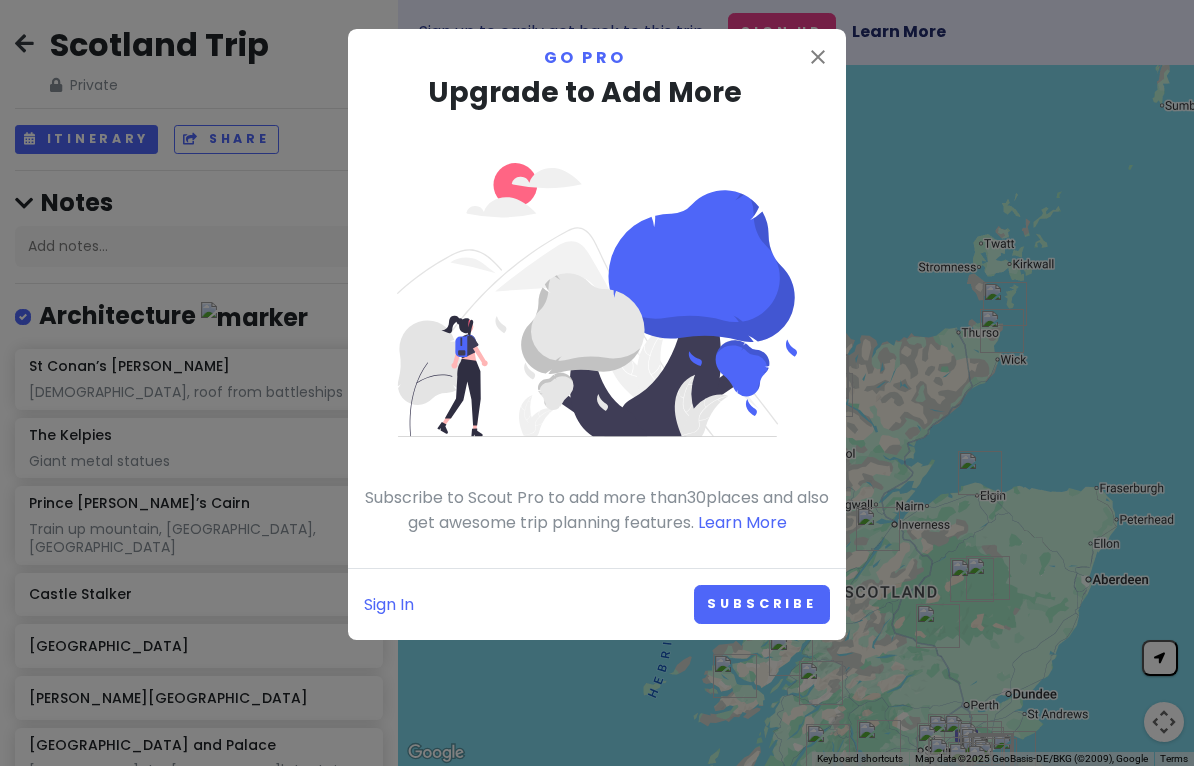 click on "close" at bounding box center (818, 57) 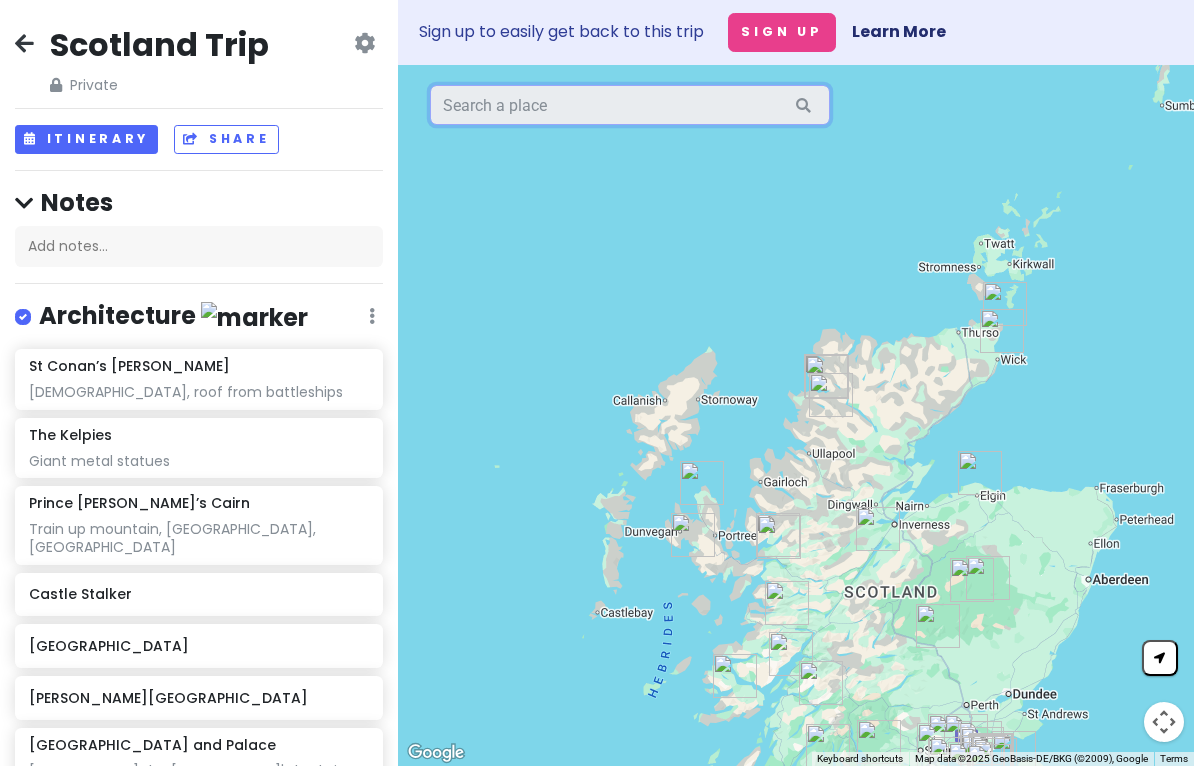 click at bounding box center (630, 105) 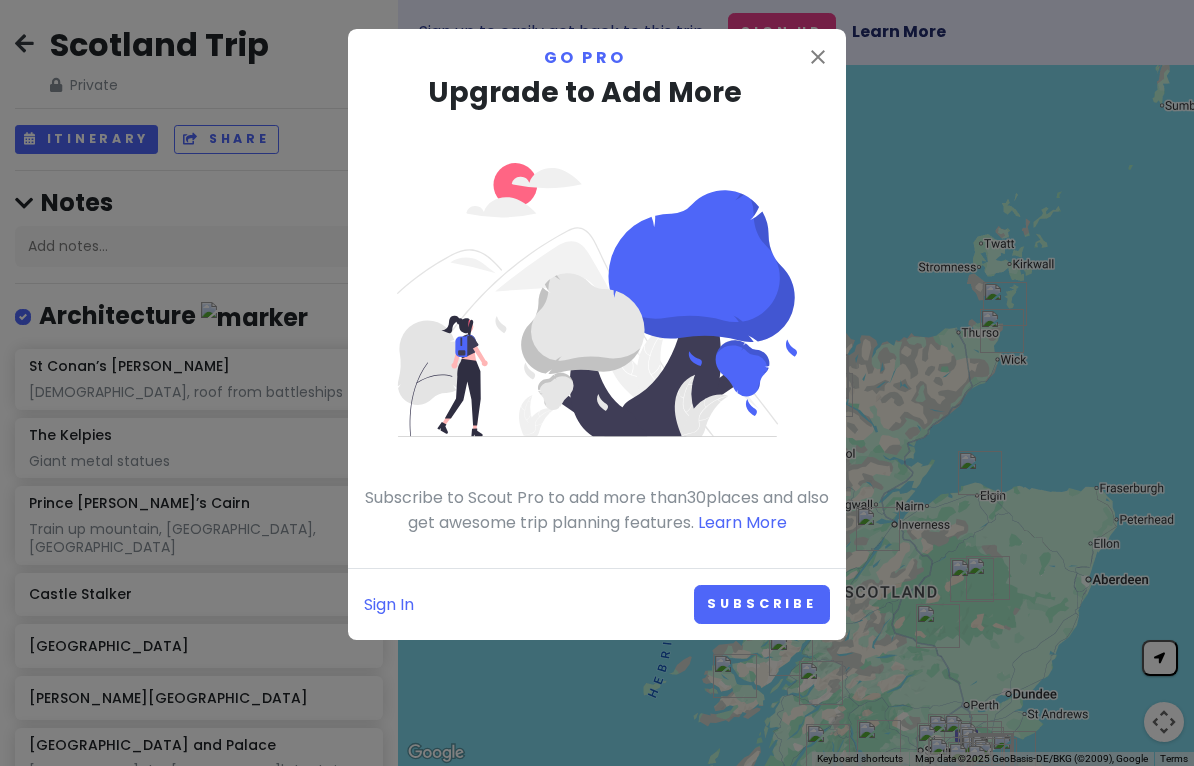 click on "Sign In" at bounding box center (389, 605) 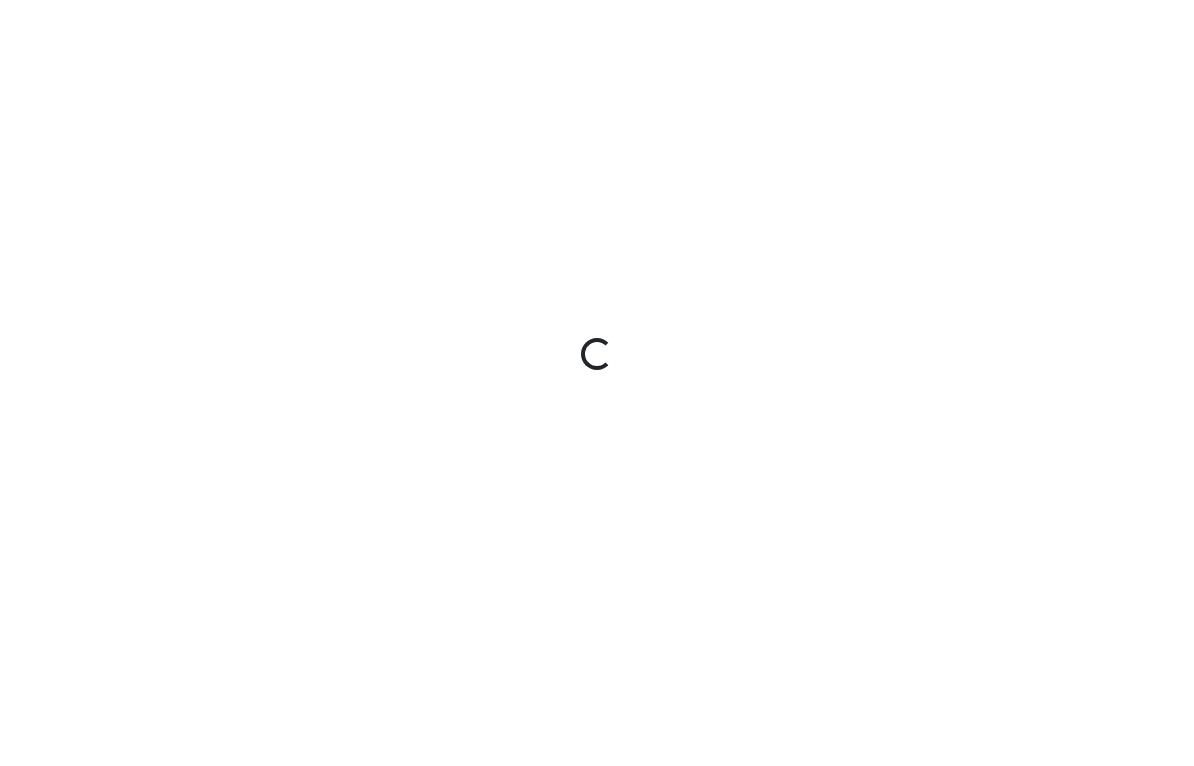 scroll, scrollTop: 0, scrollLeft: 0, axis: both 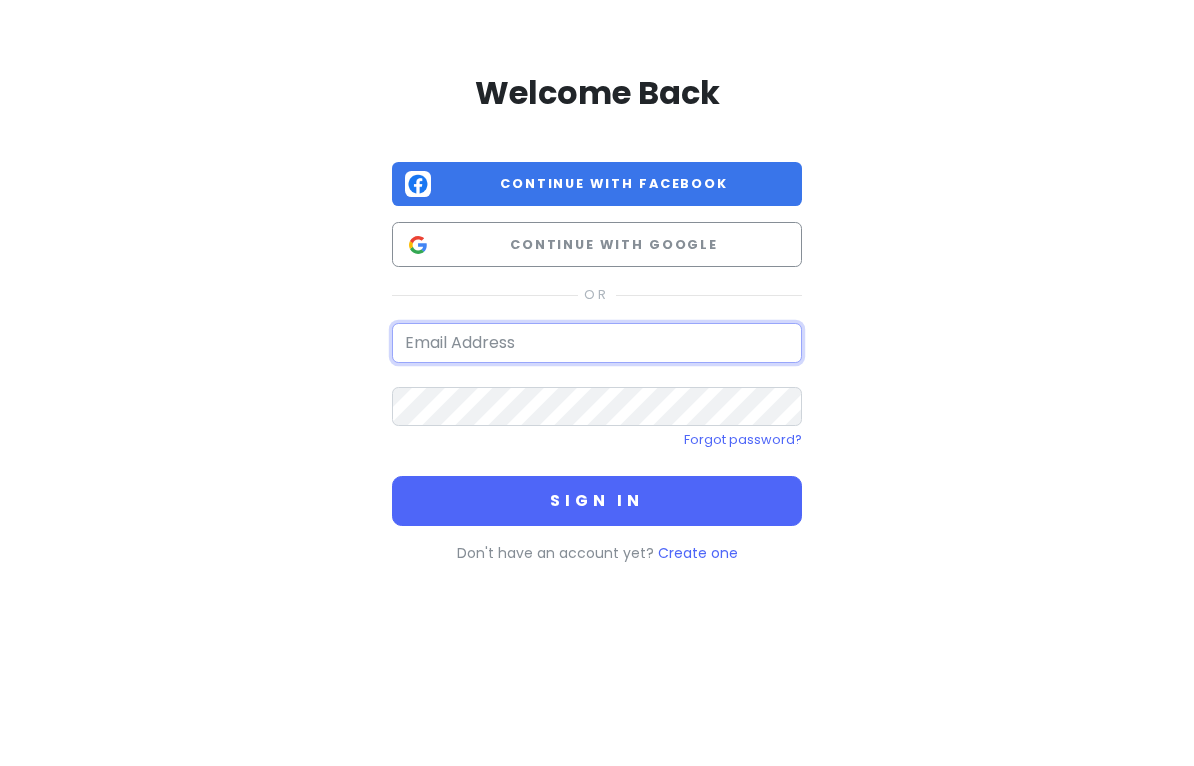 click at bounding box center (597, 343) 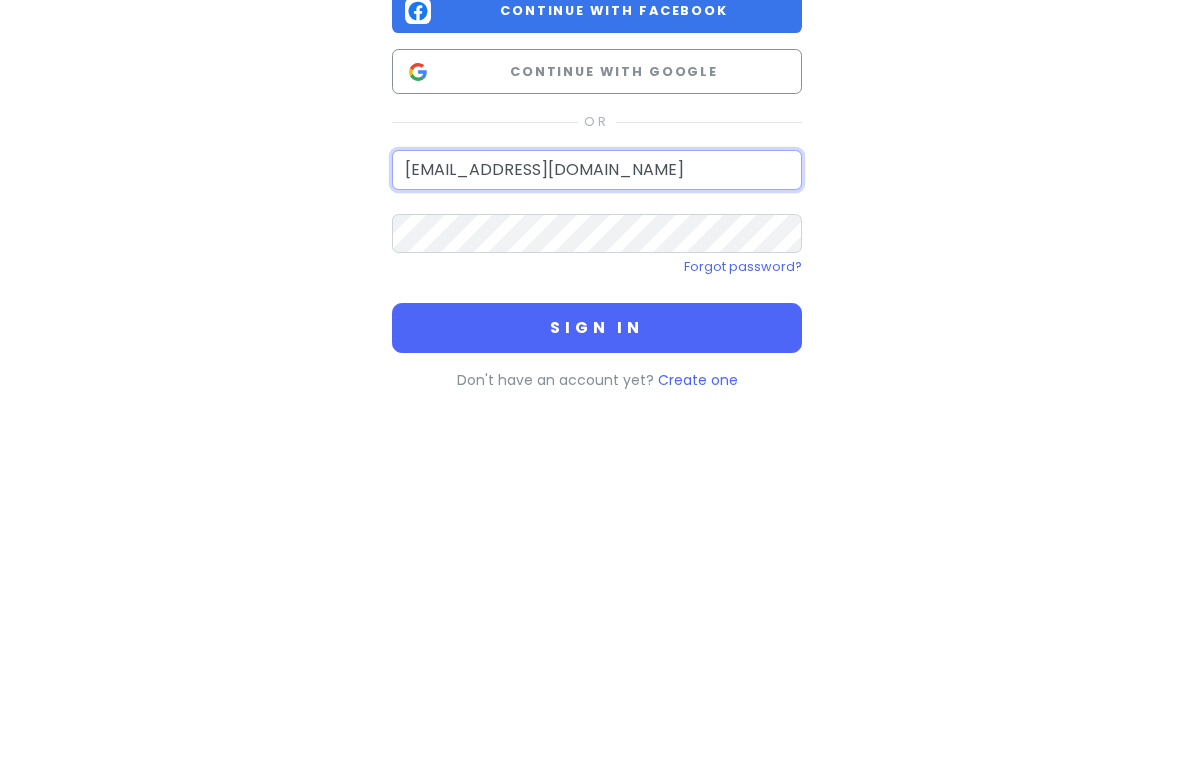 type on "[EMAIL_ADDRESS][DOMAIN_NAME]" 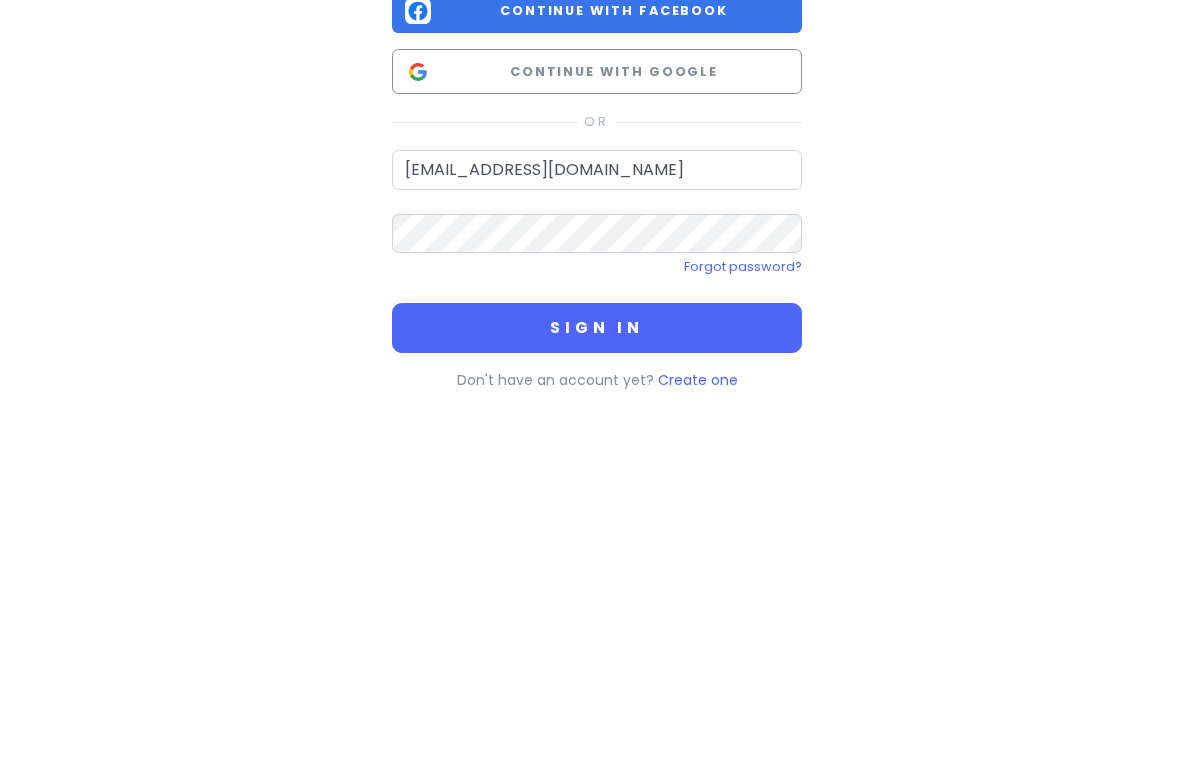 click on "Sign in" at bounding box center (597, 501) 